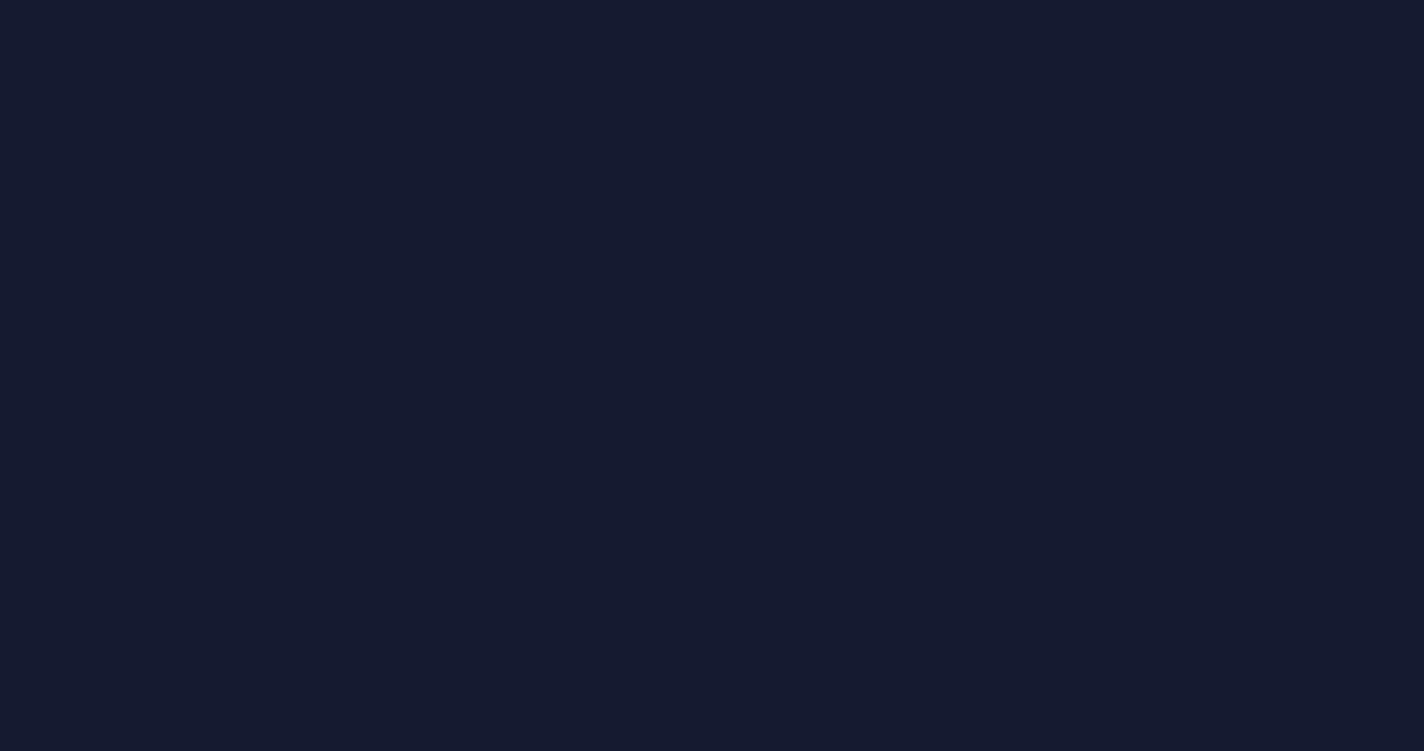 scroll, scrollTop: 0, scrollLeft: 0, axis: both 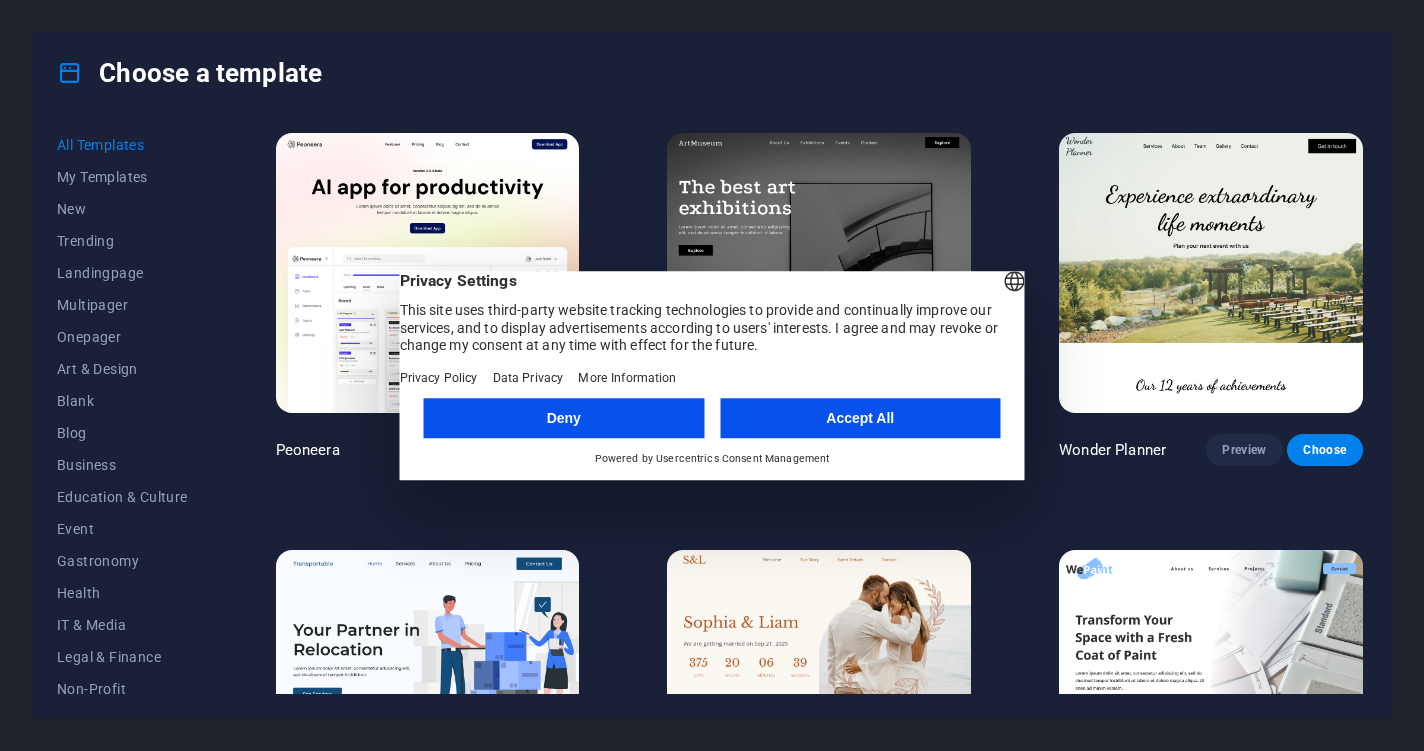 click on "Accept All" at bounding box center [860, 418] 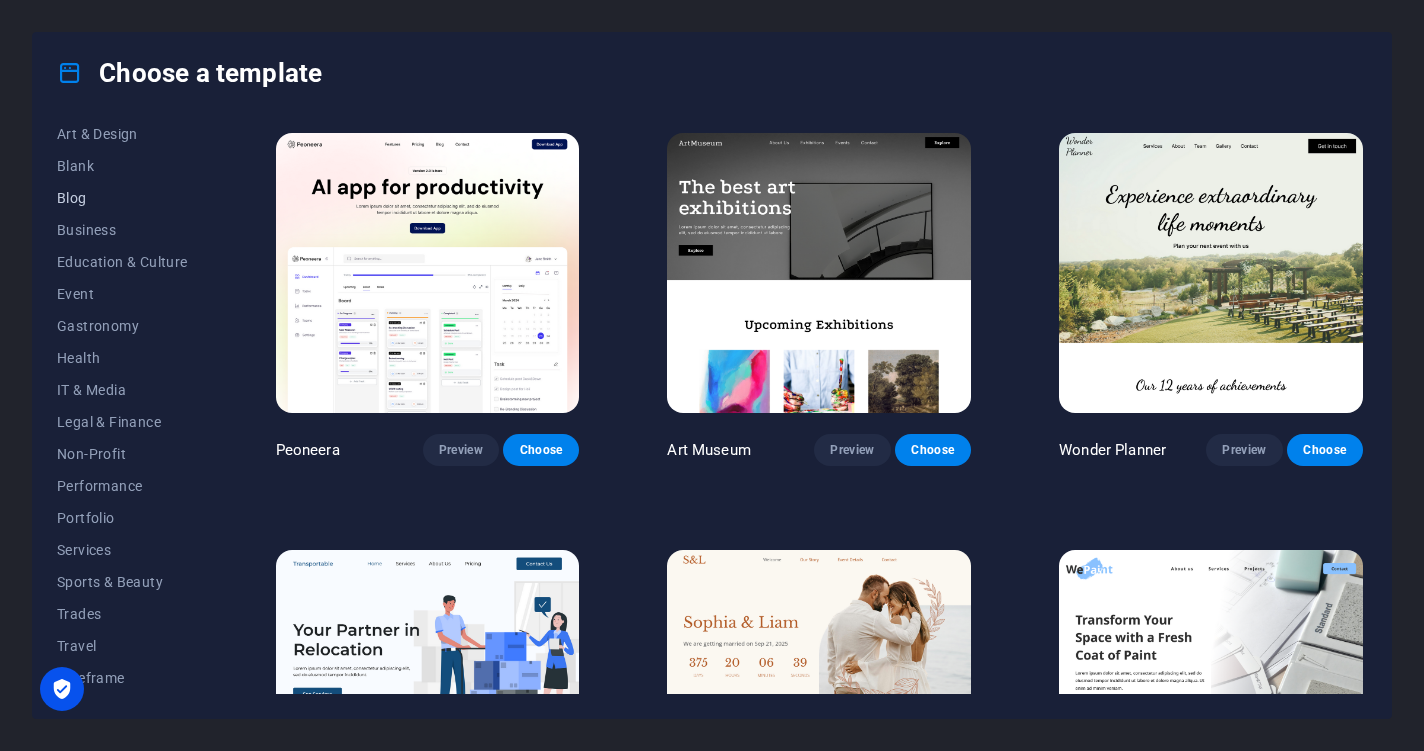 scroll, scrollTop: 235, scrollLeft: 0, axis: vertical 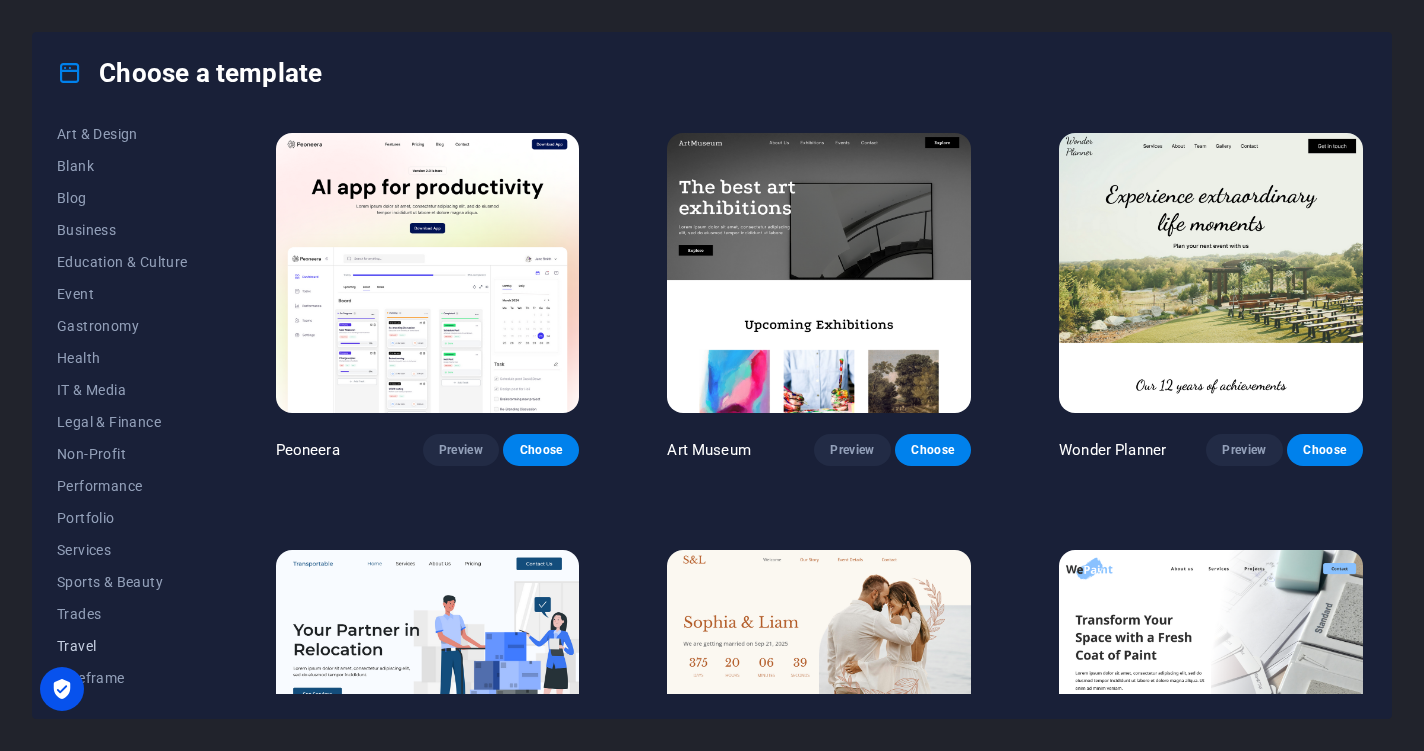 click on "Travel" at bounding box center [122, 646] 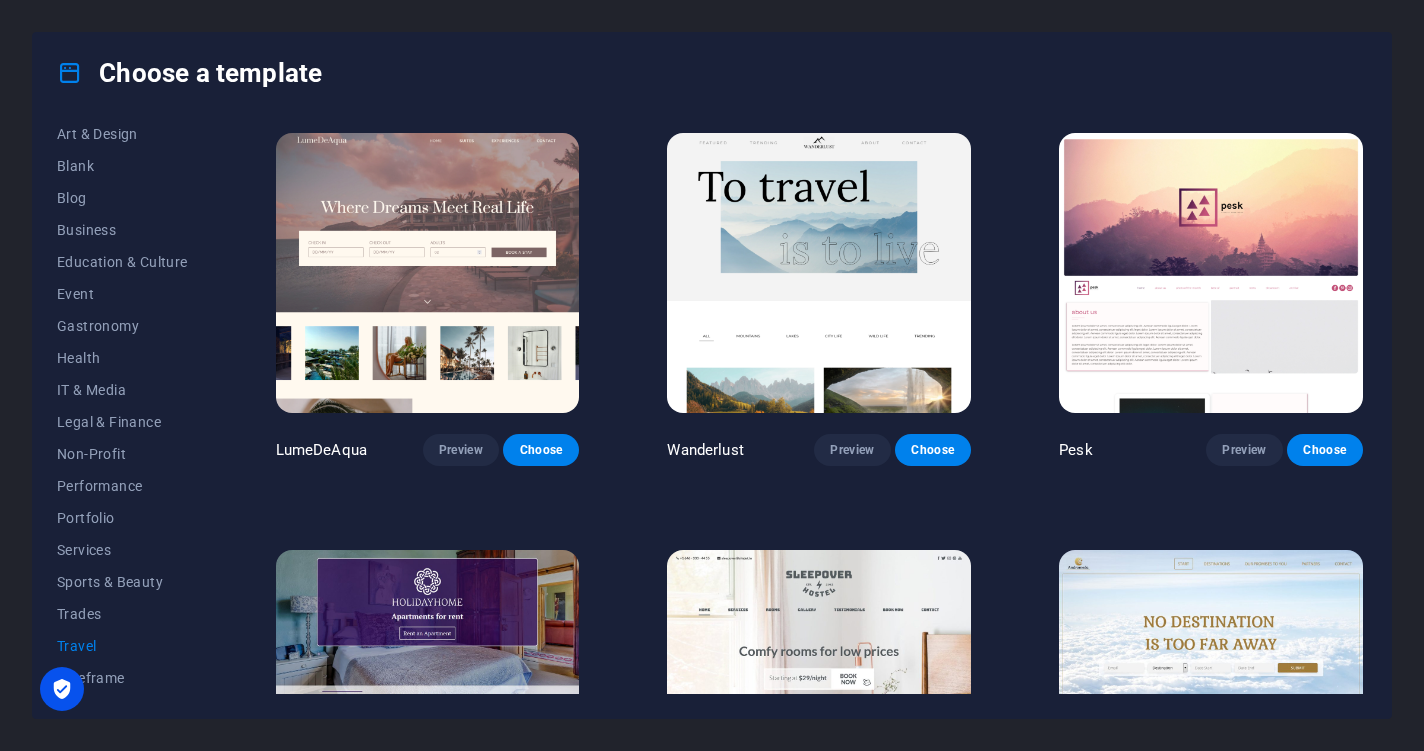 scroll, scrollTop: 0, scrollLeft: 0, axis: both 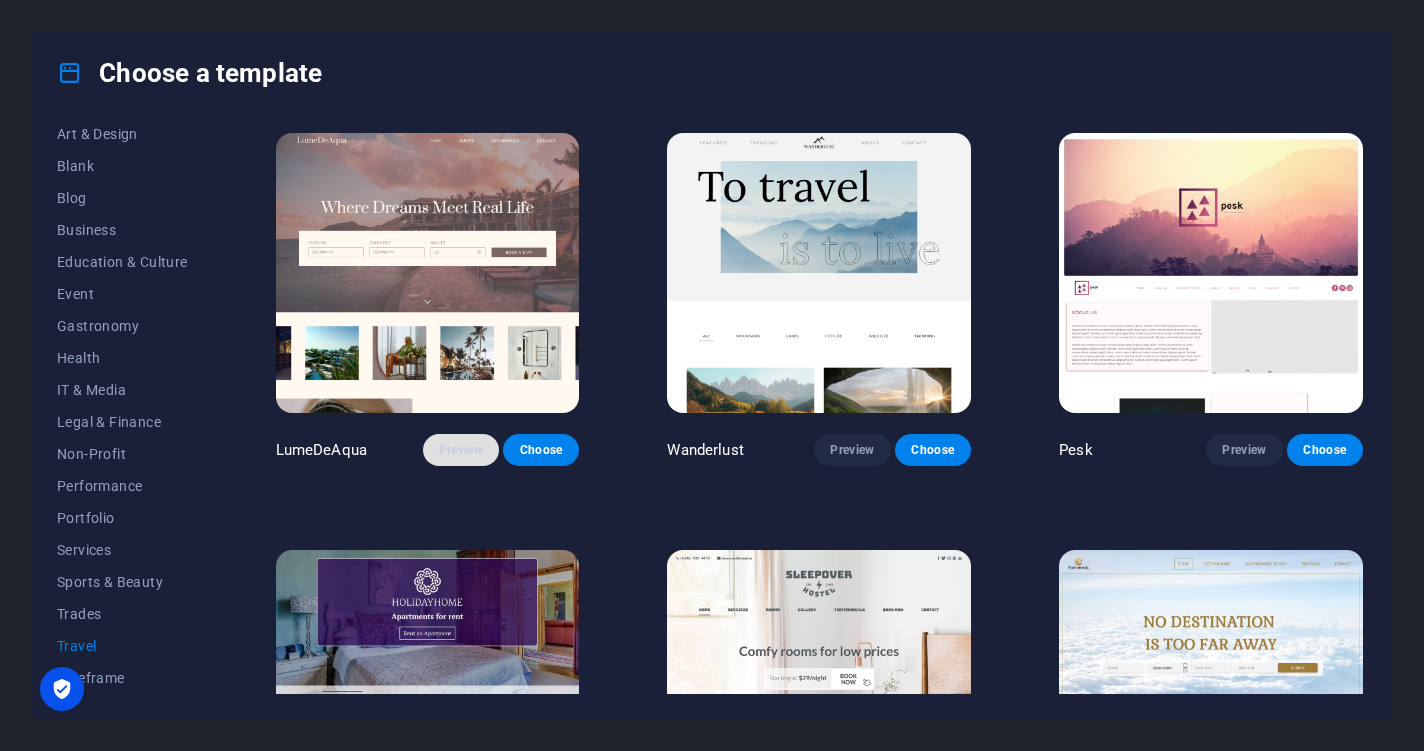 click on "Preview" at bounding box center (461, 450) 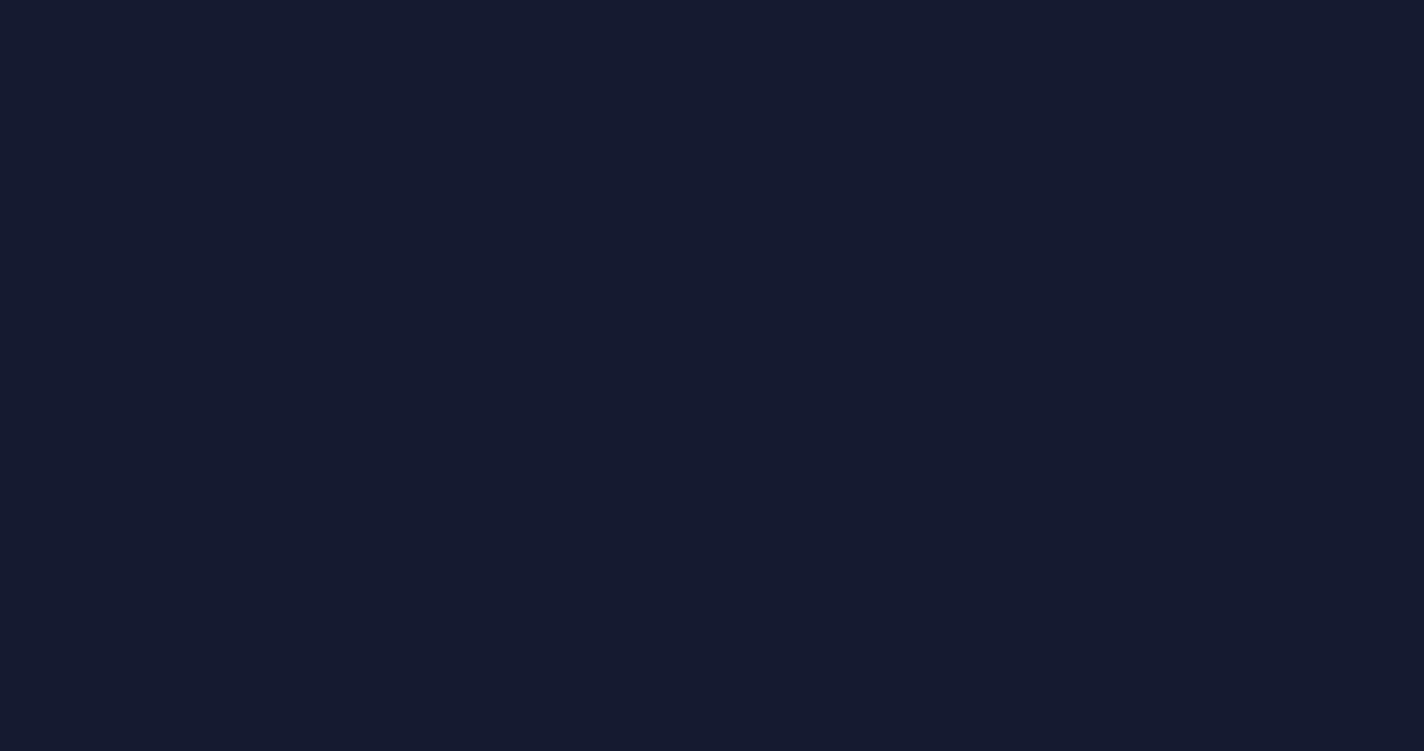 scroll, scrollTop: 0, scrollLeft: 0, axis: both 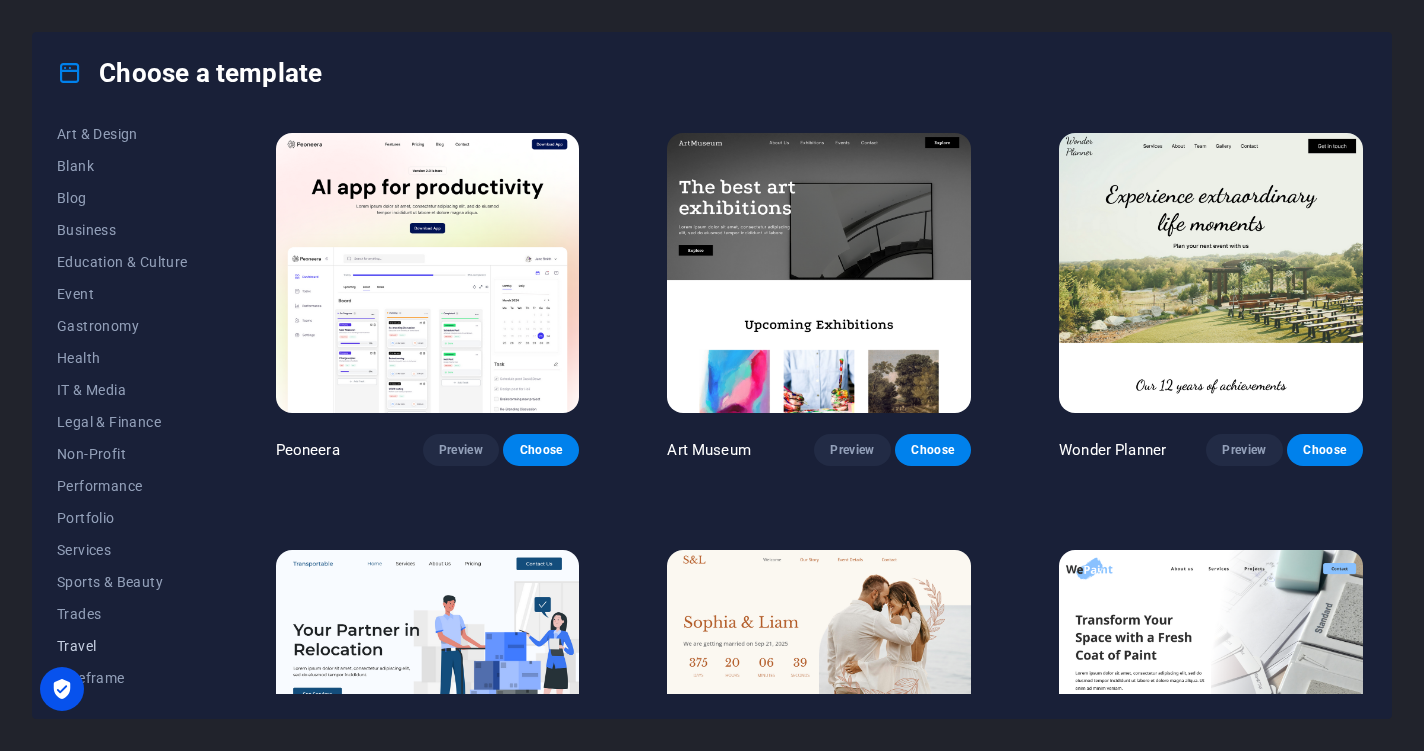 click on "Travel" at bounding box center [122, 646] 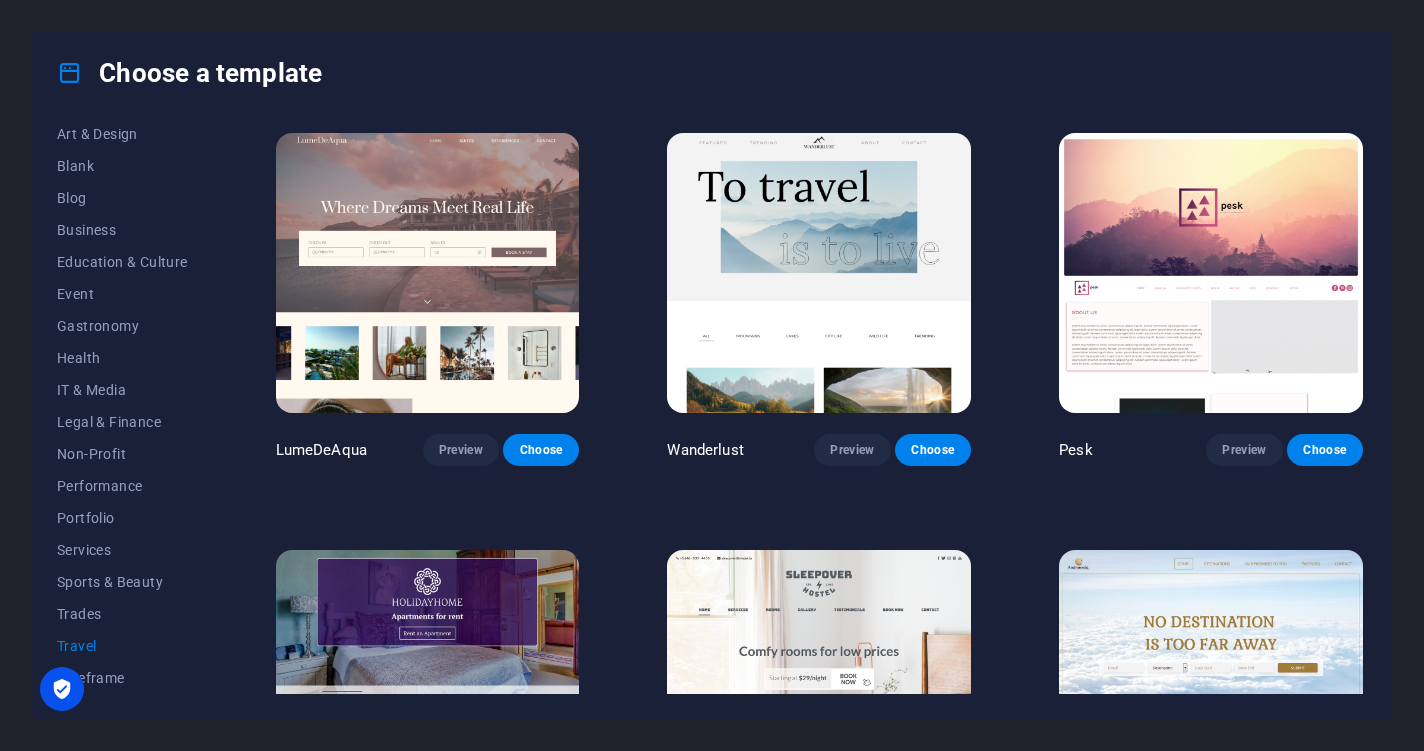 scroll, scrollTop: 0, scrollLeft: 0, axis: both 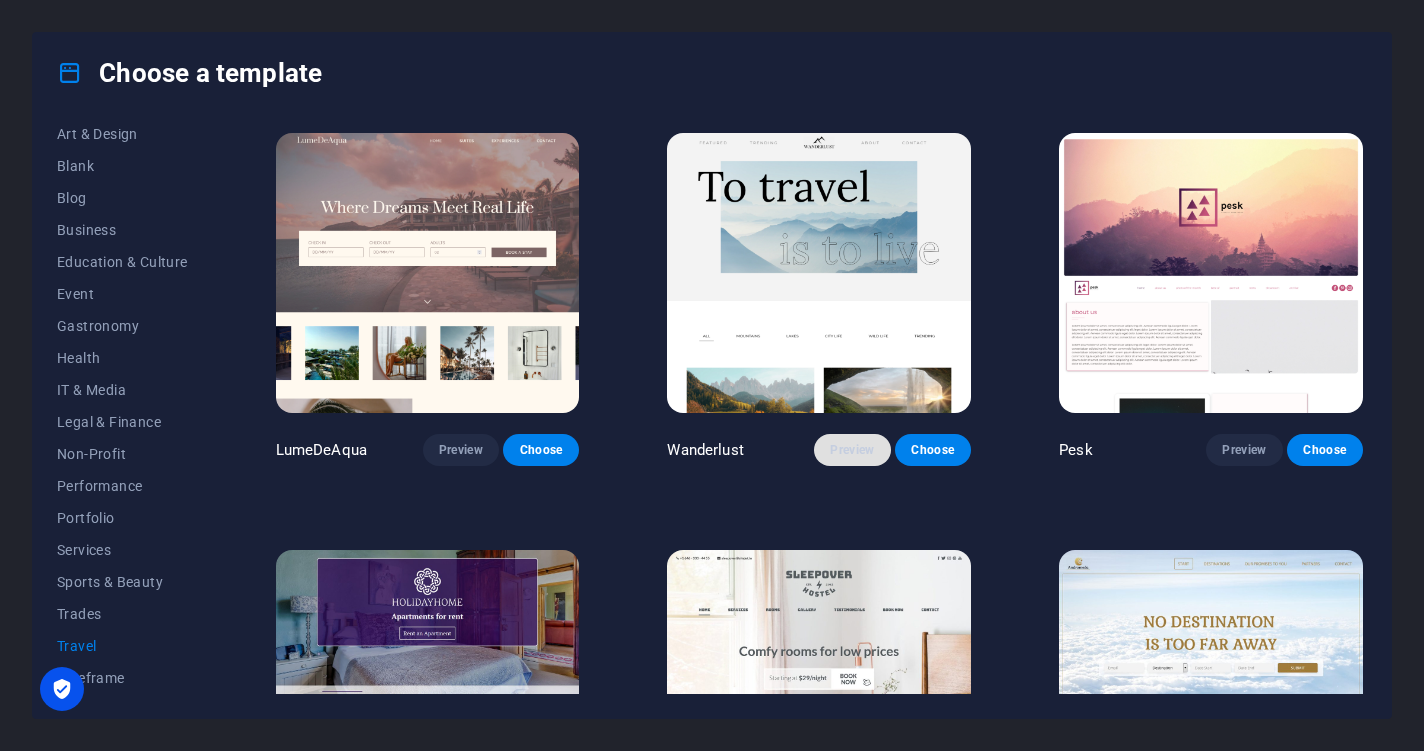 click on "Preview" at bounding box center [852, 450] 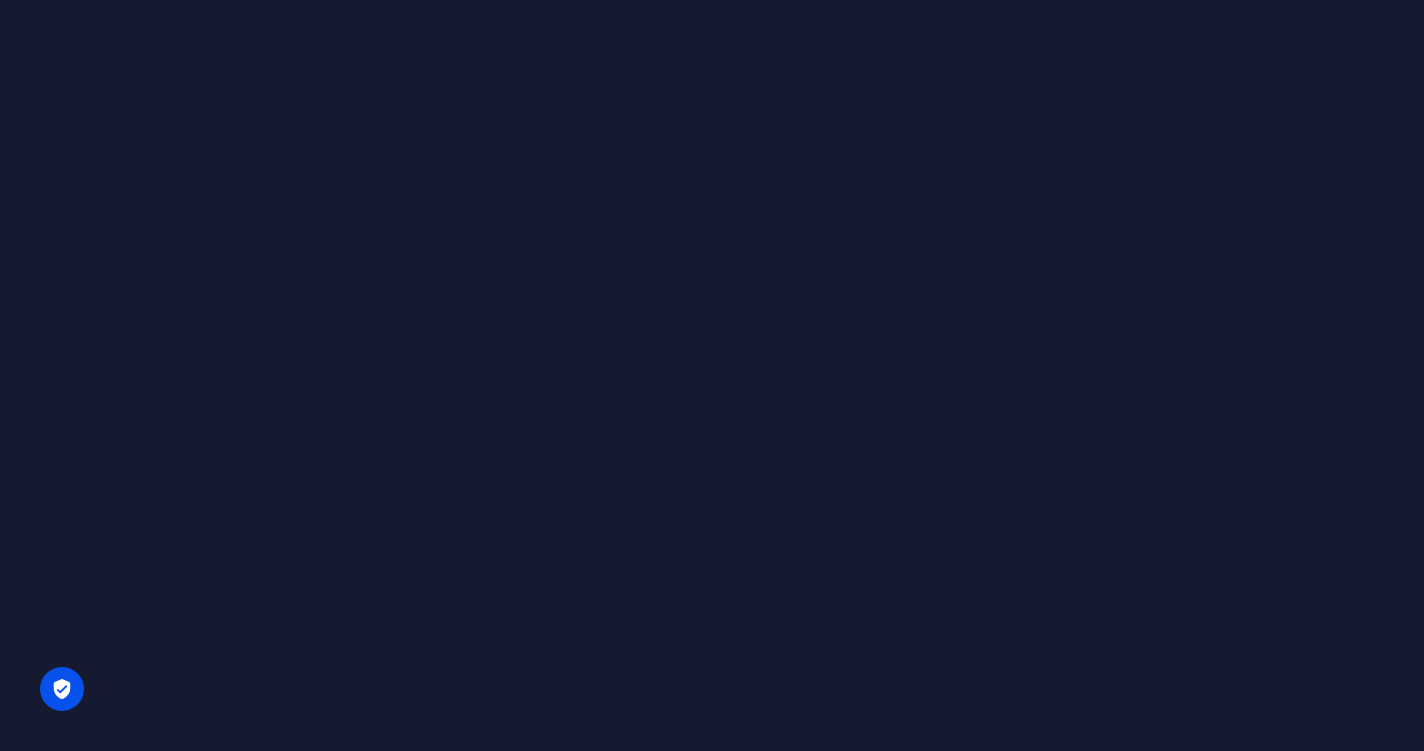 scroll, scrollTop: 0, scrollLeft: 0, axis: both 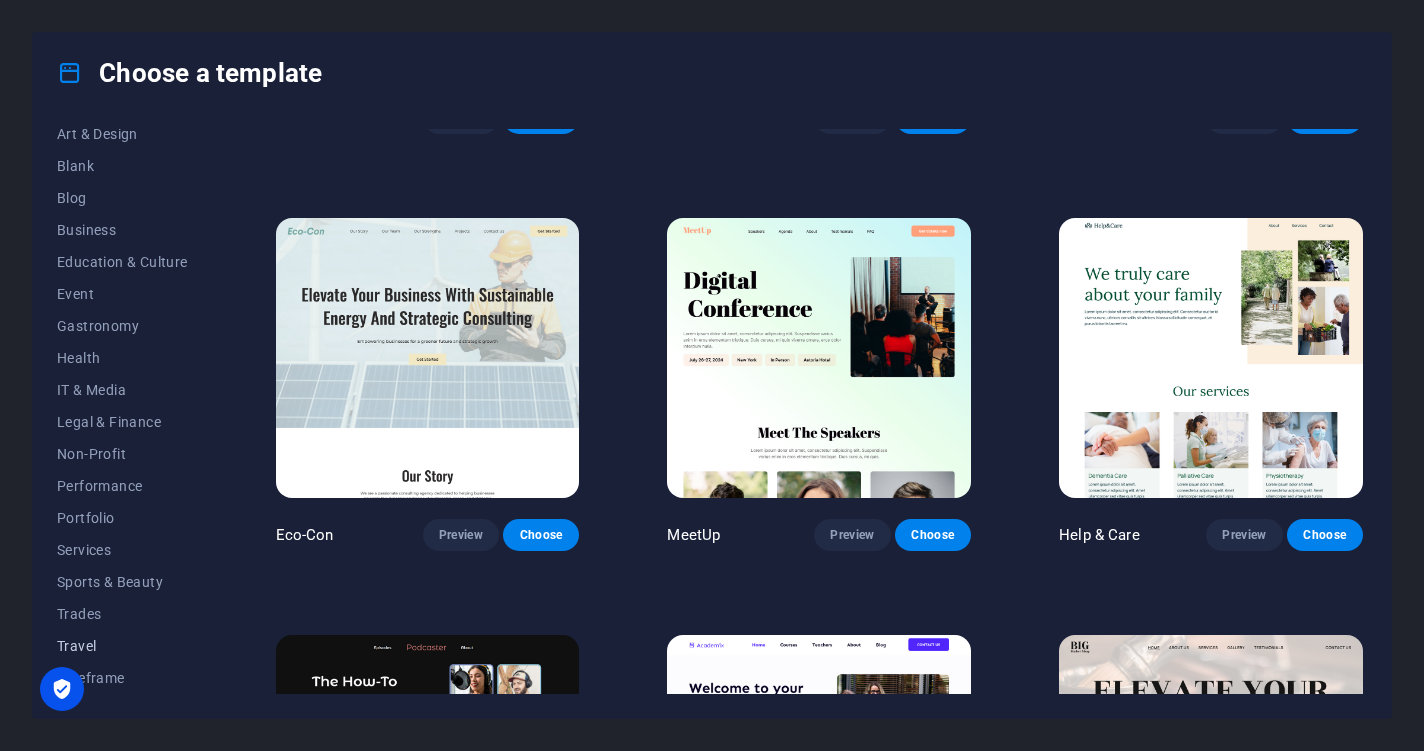 click on "Travel" at bounding box center (122, 646) 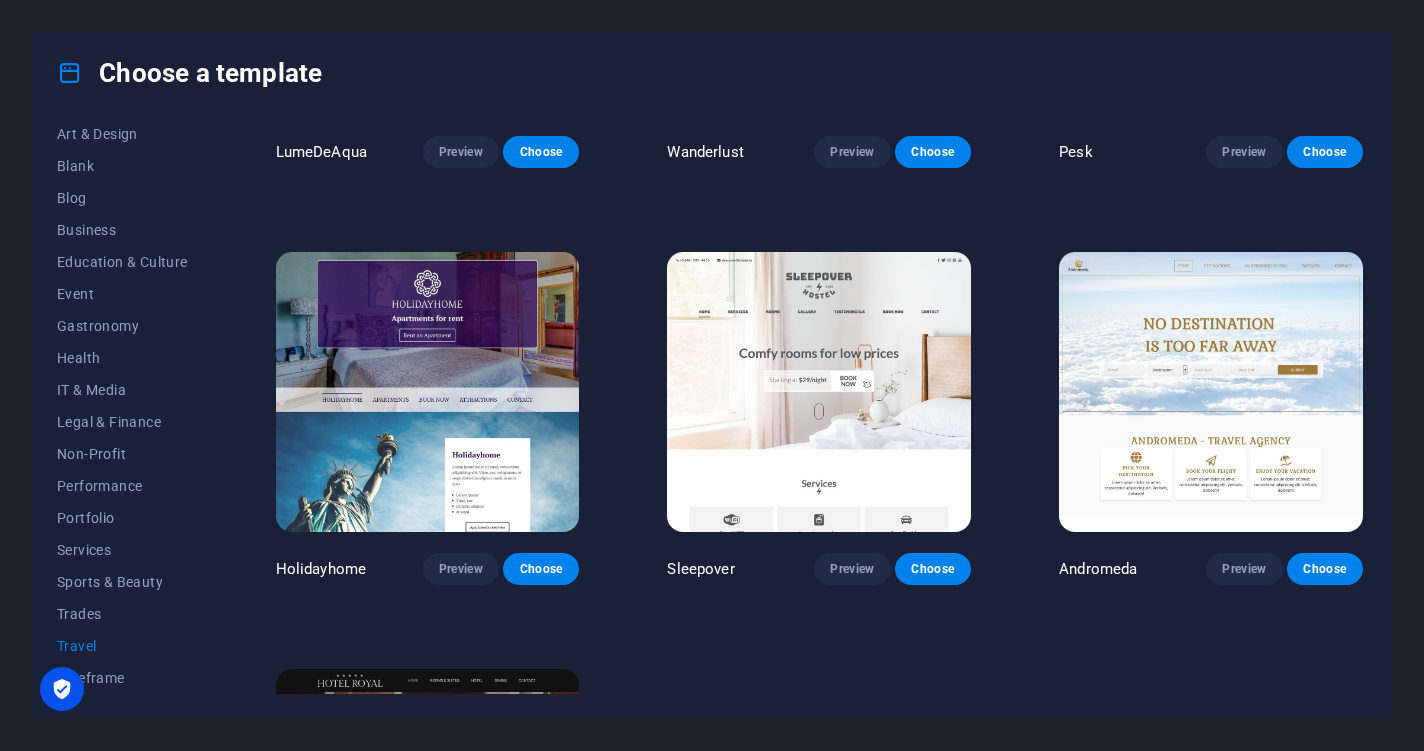 scroll, scrollTop: 269, scrollLeft: 0, axis: vertical 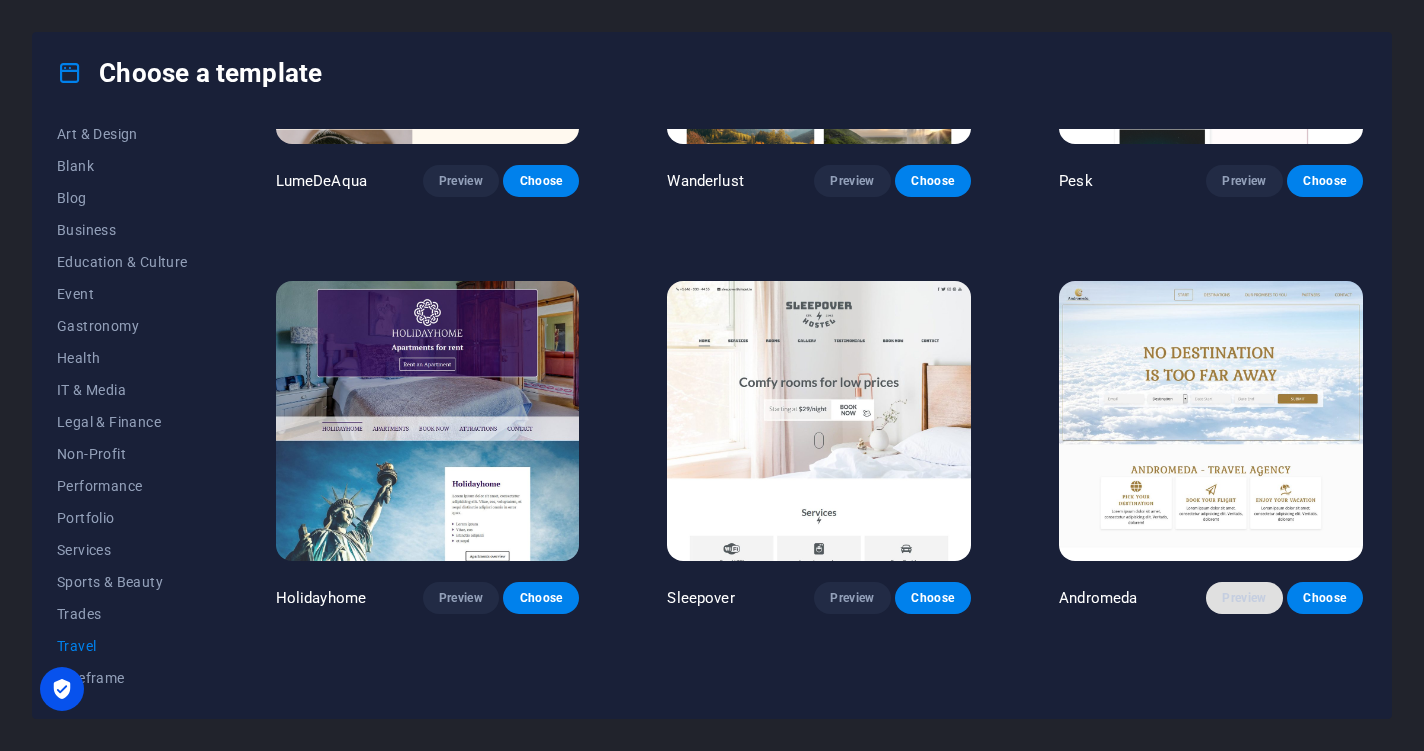 click on "Preview" at bounding box center (1244, 598) 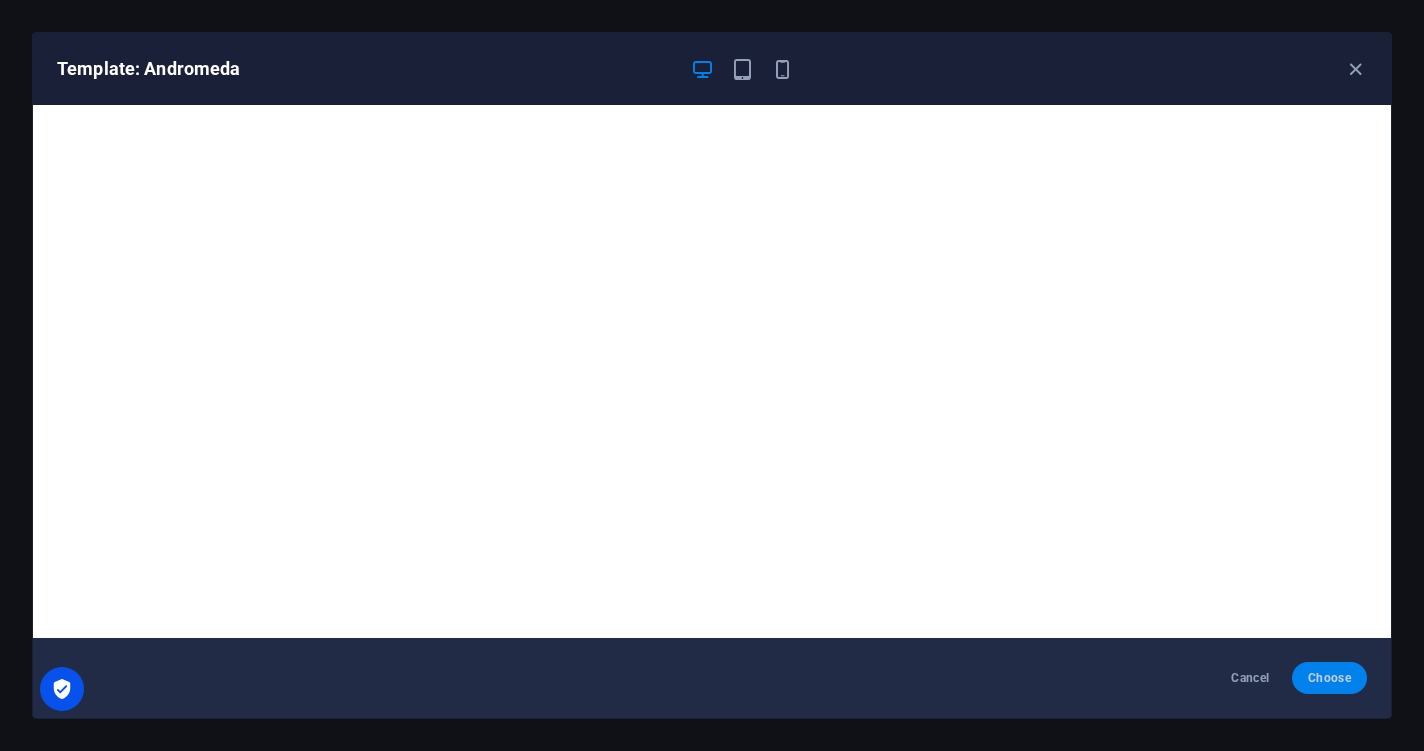 click on "Choose" at bounding box center (1329, 678) 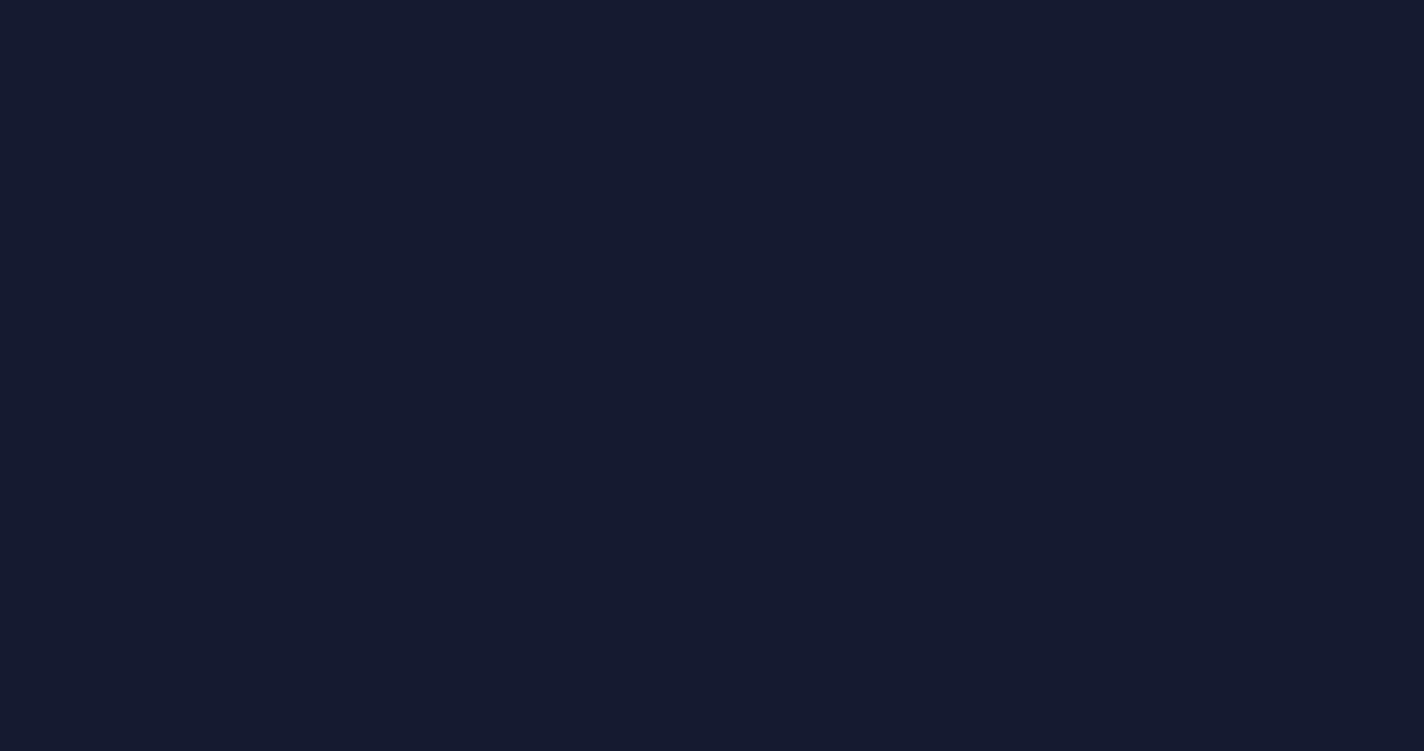 scroll, scrollTop: 0, scrollLeft: 0, axis: both 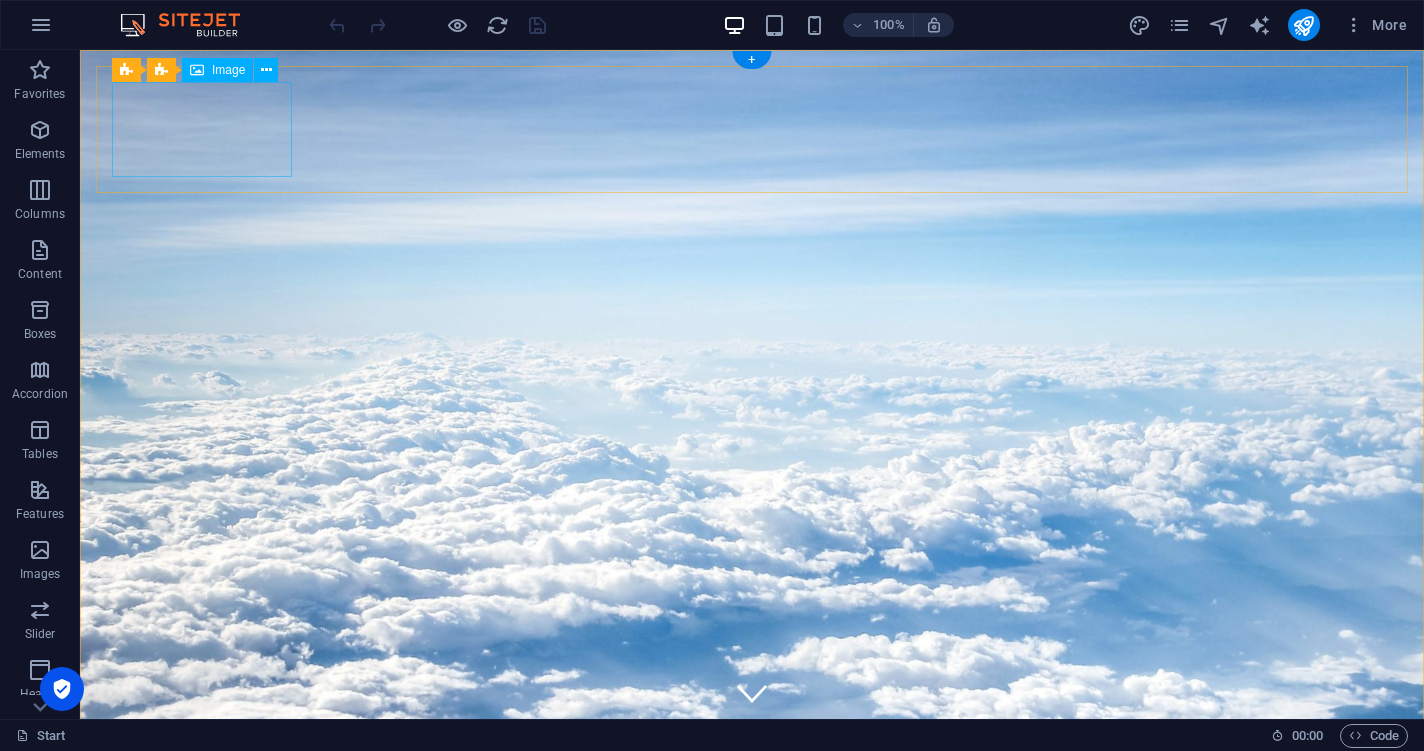 click at bounding box center (752, 830) 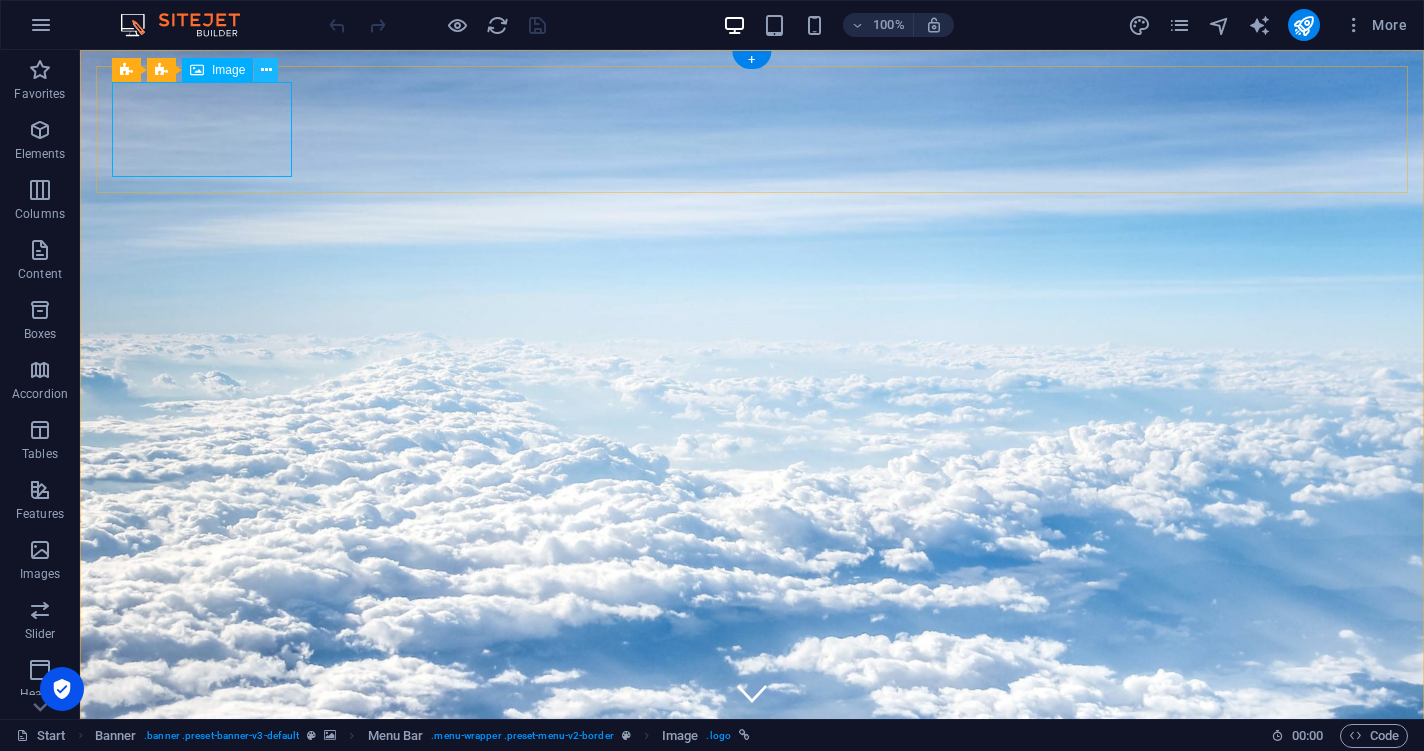 click at bounding box center (266, 70) 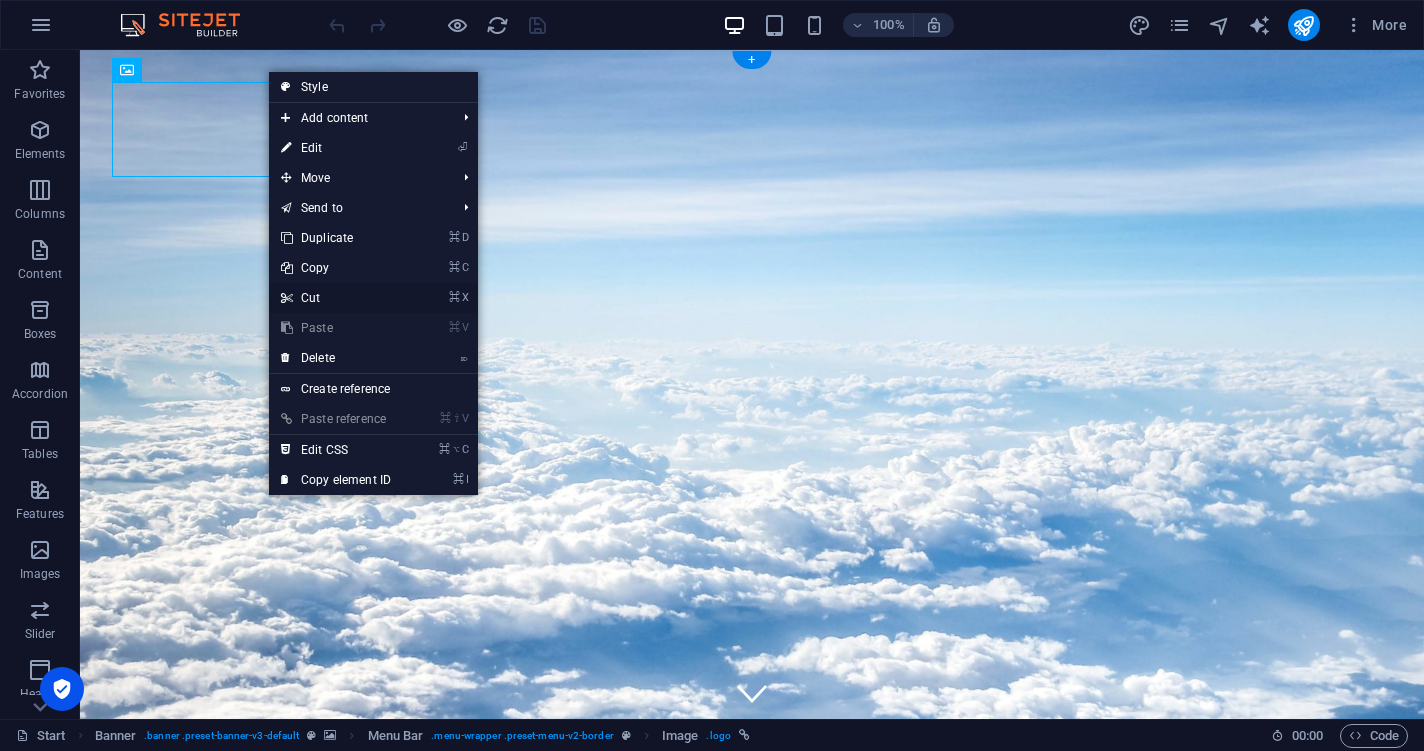 click on "⌘ X  Cut" at bounding box center (336, 298) 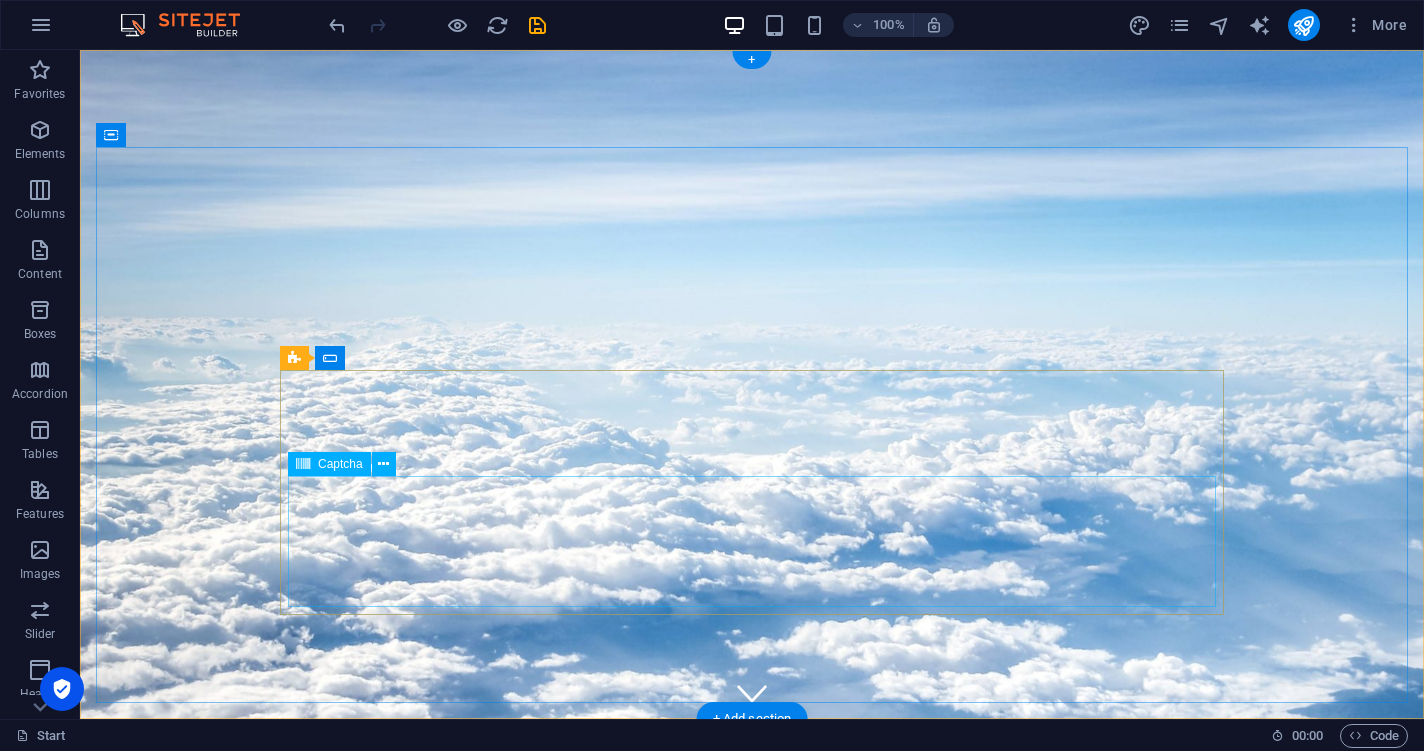 click on "Nicht lesbar? Neu generieren" 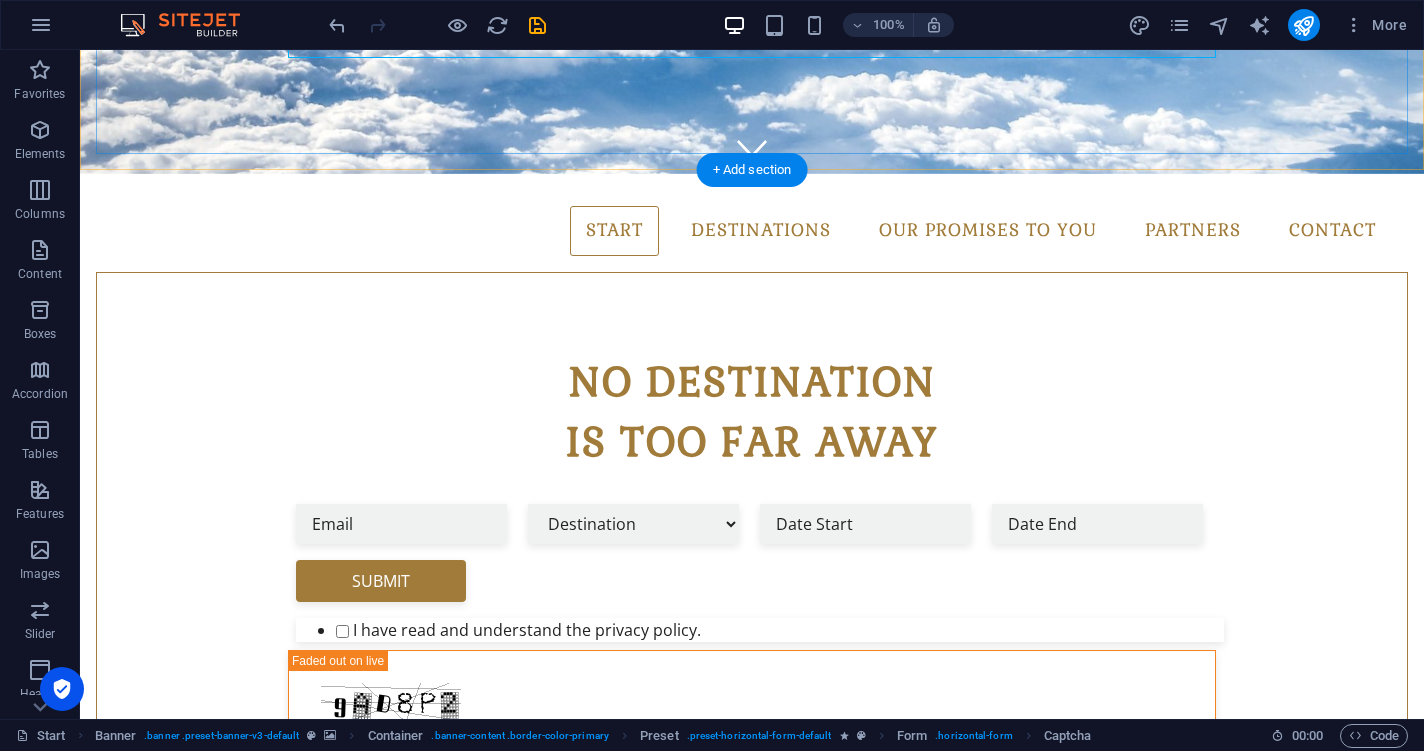 scroll, scrollTop: 552, scrollLeft: 0, axis: vertical 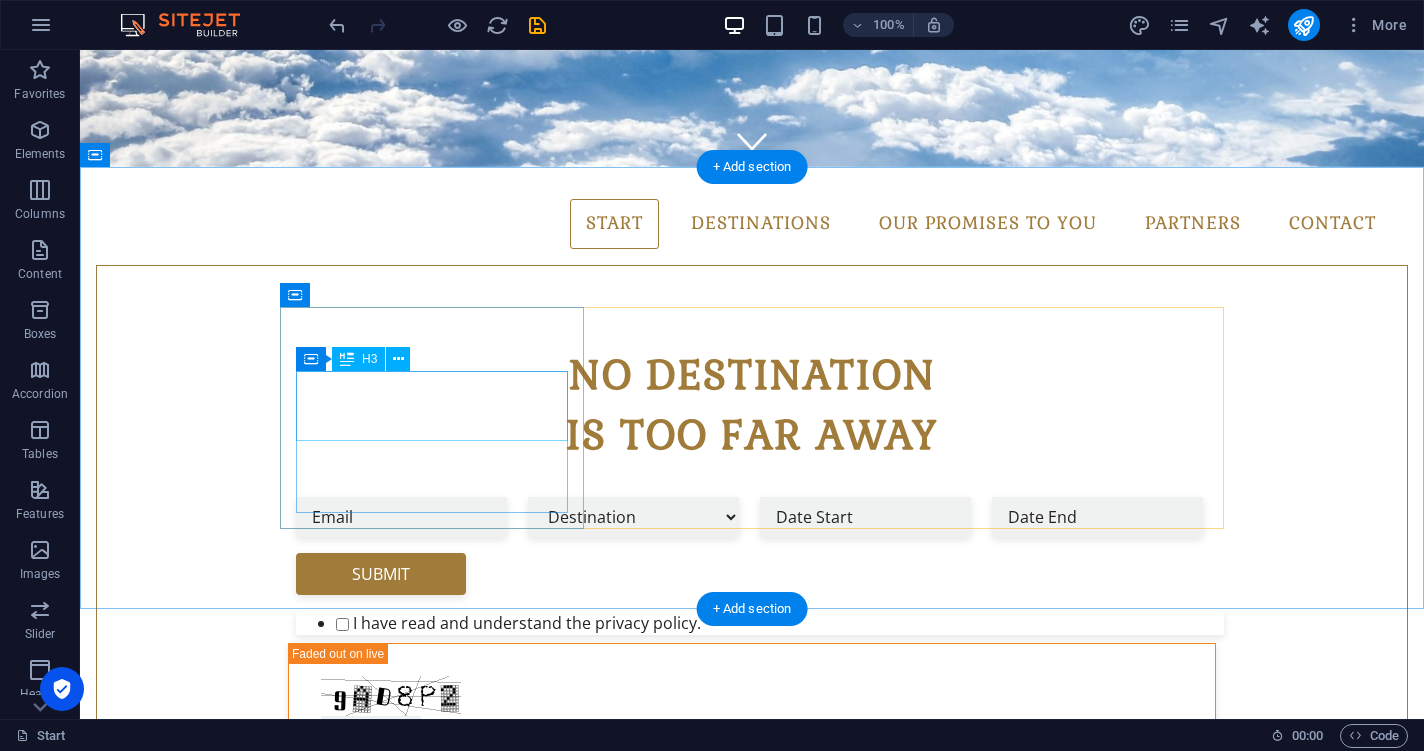click on "Pick your Destination" at bounding box center [752, 1146] 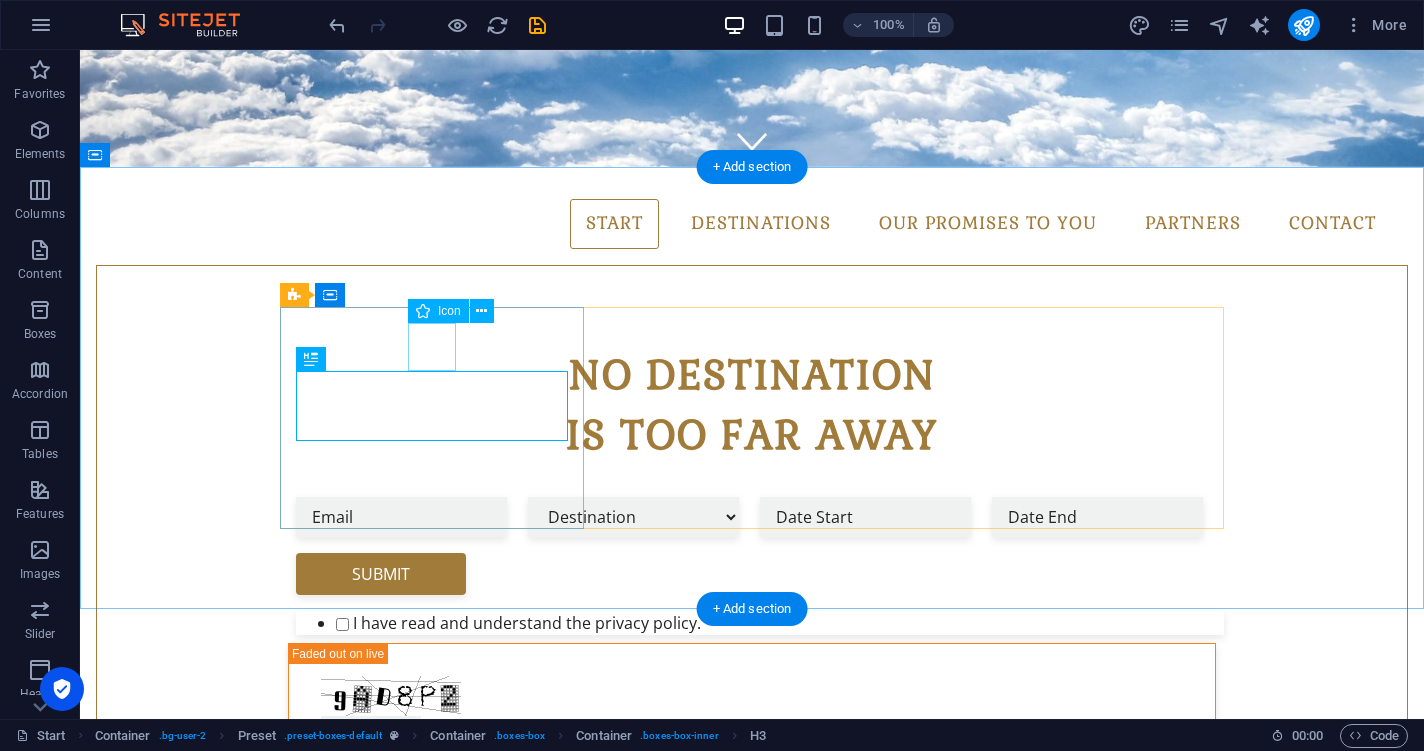 click at bounding box center [752, 1100] 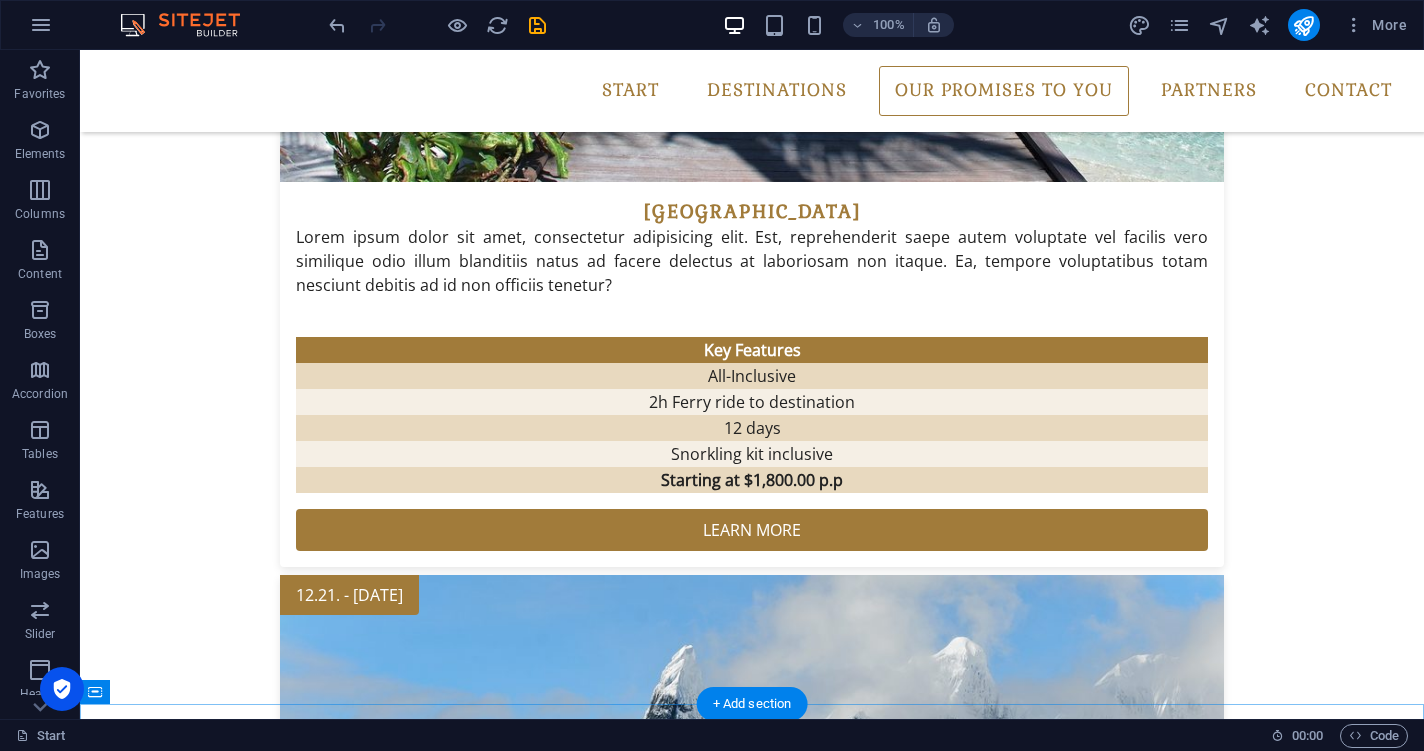 scroll, scrollTop: 2769, scrollLeft: 0, axis: vertical 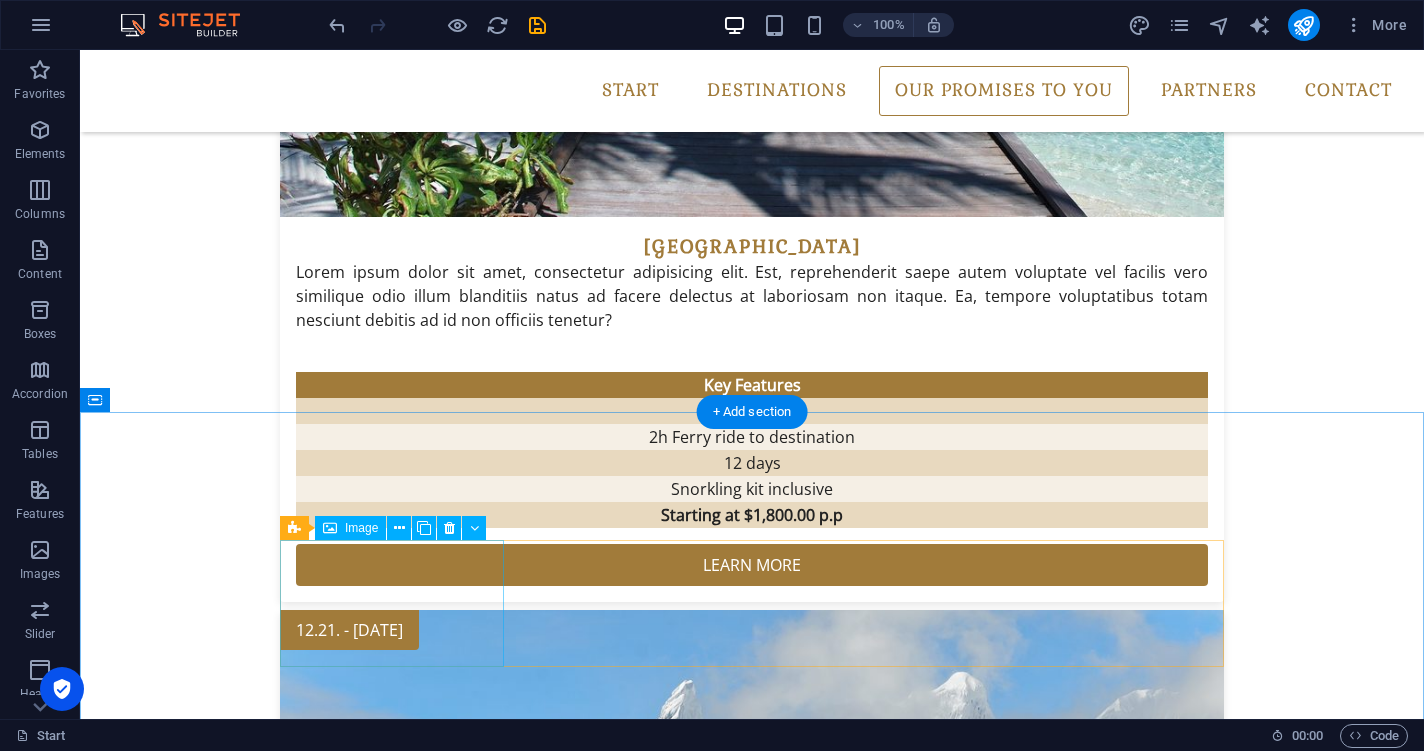 click at bounding box center (392, 4850) 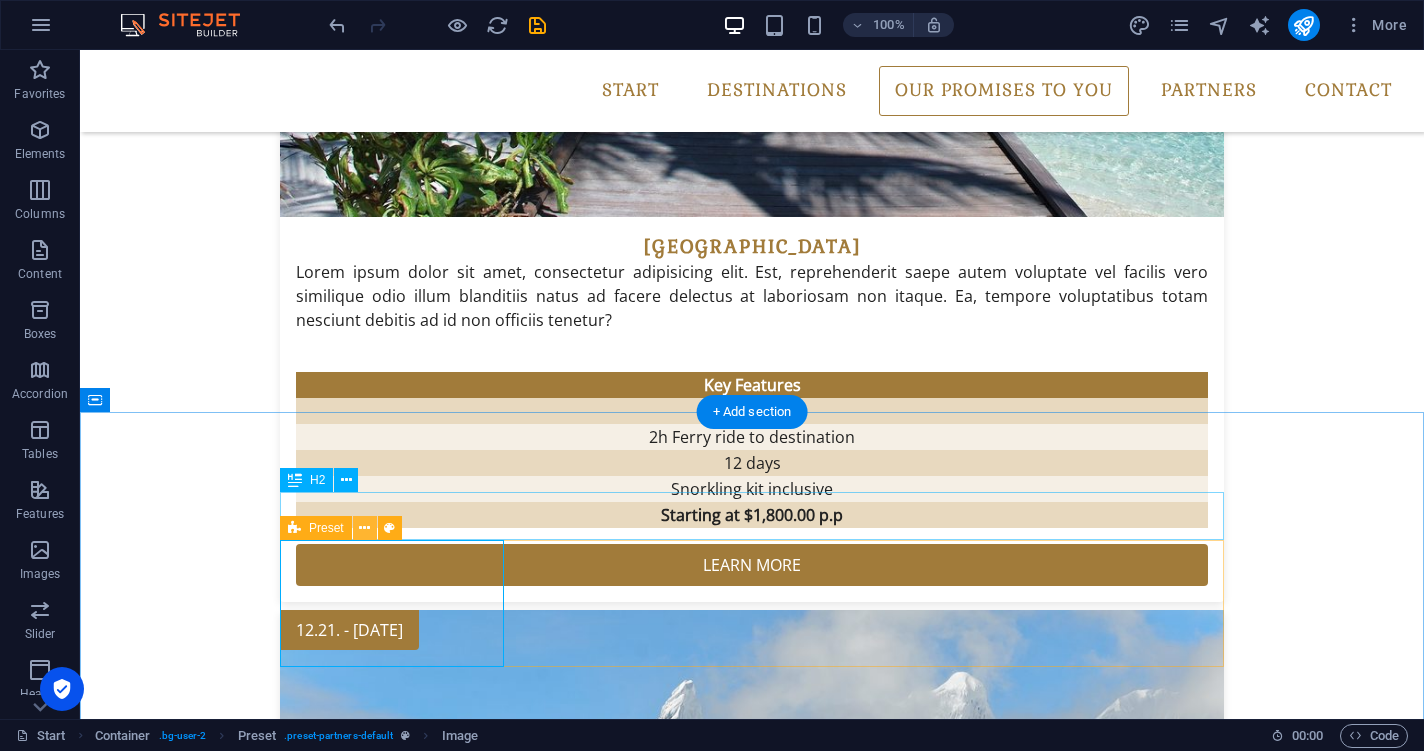 click at bounding box center [364, 528] 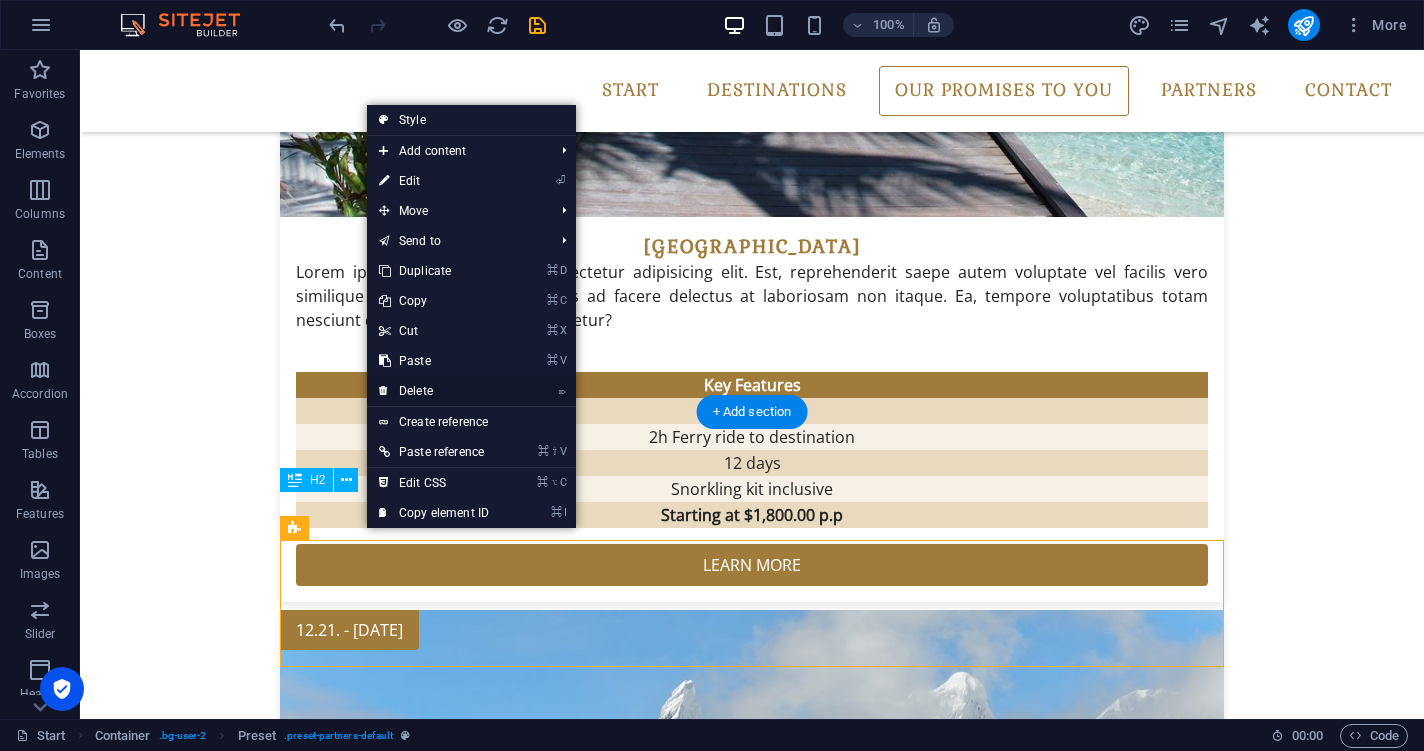 click on "⌦  Delete" at bounding box center [434, 391] 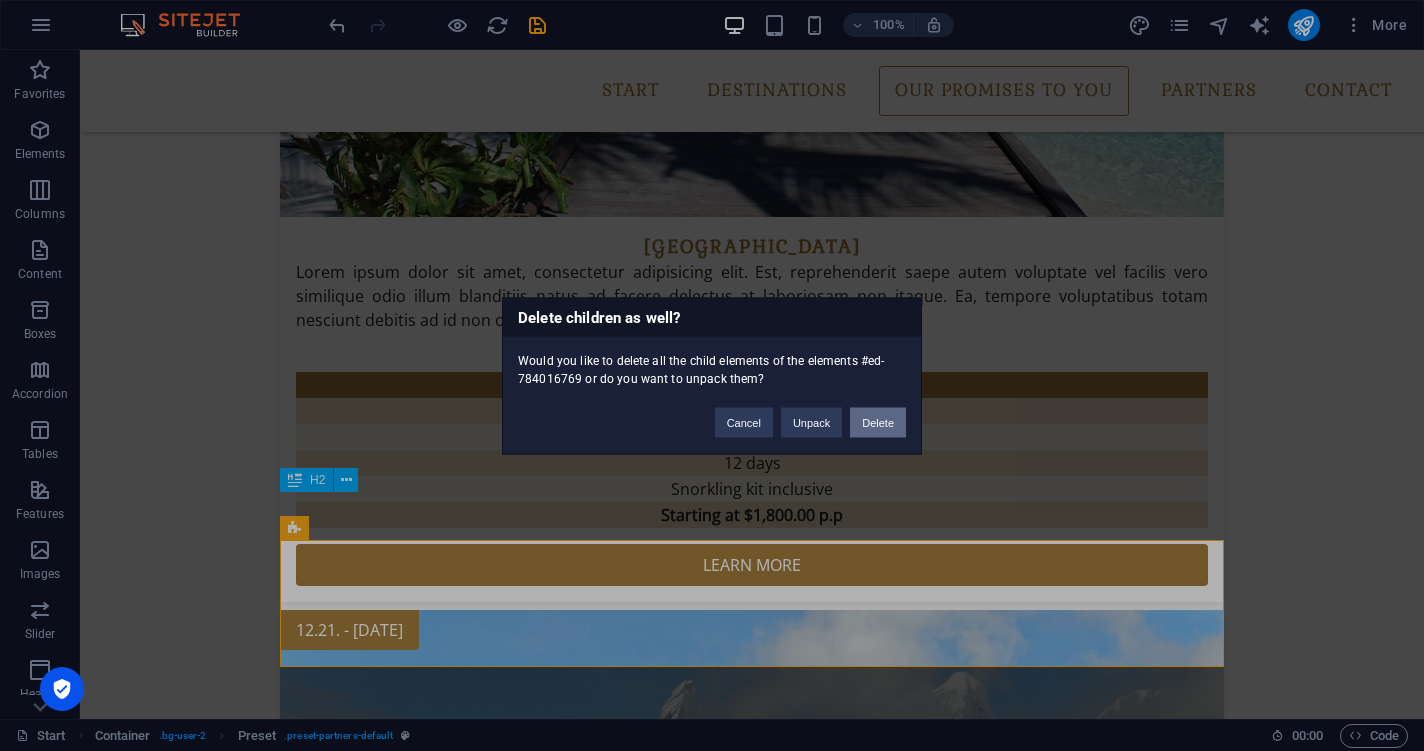 click on "Delete" at bounding box center (878, 422) 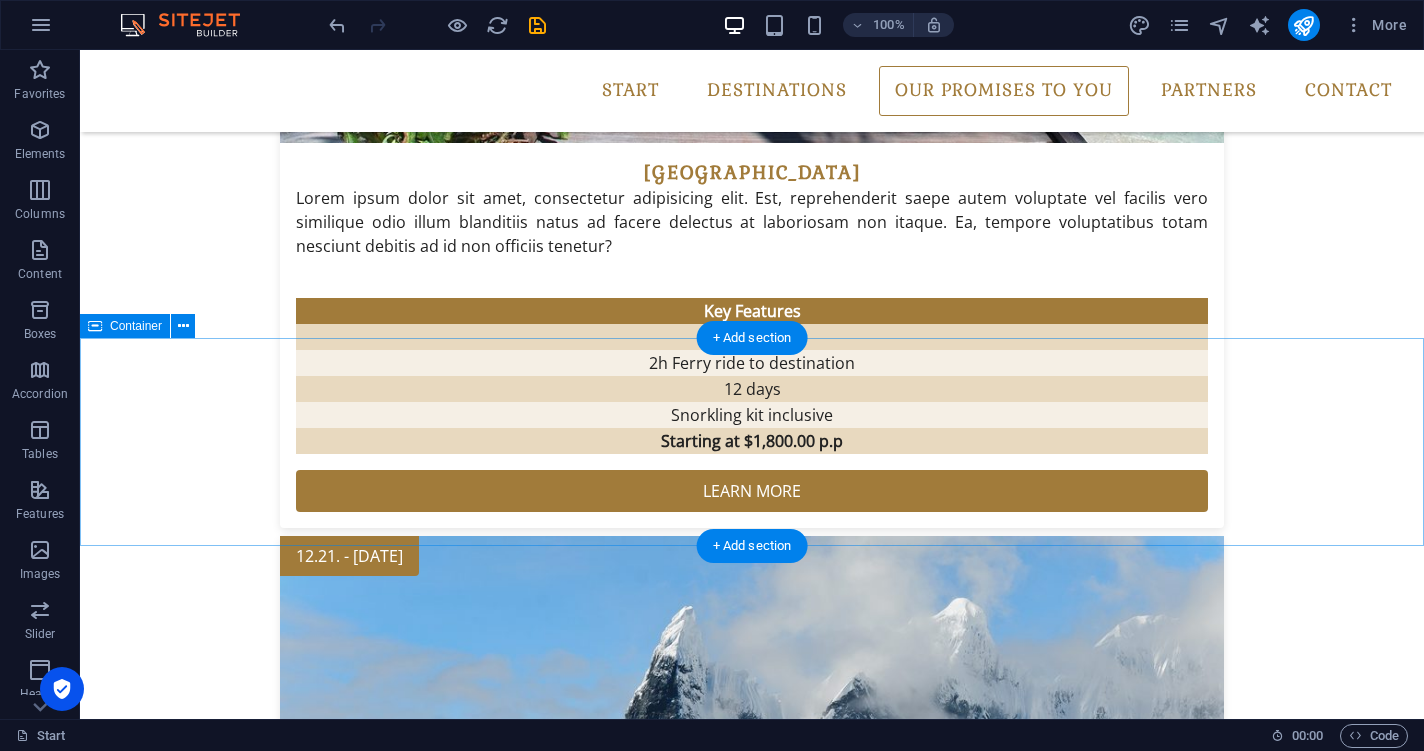 scroll, scrollTop: 2842, scrollLeft: 0, axis: vertical 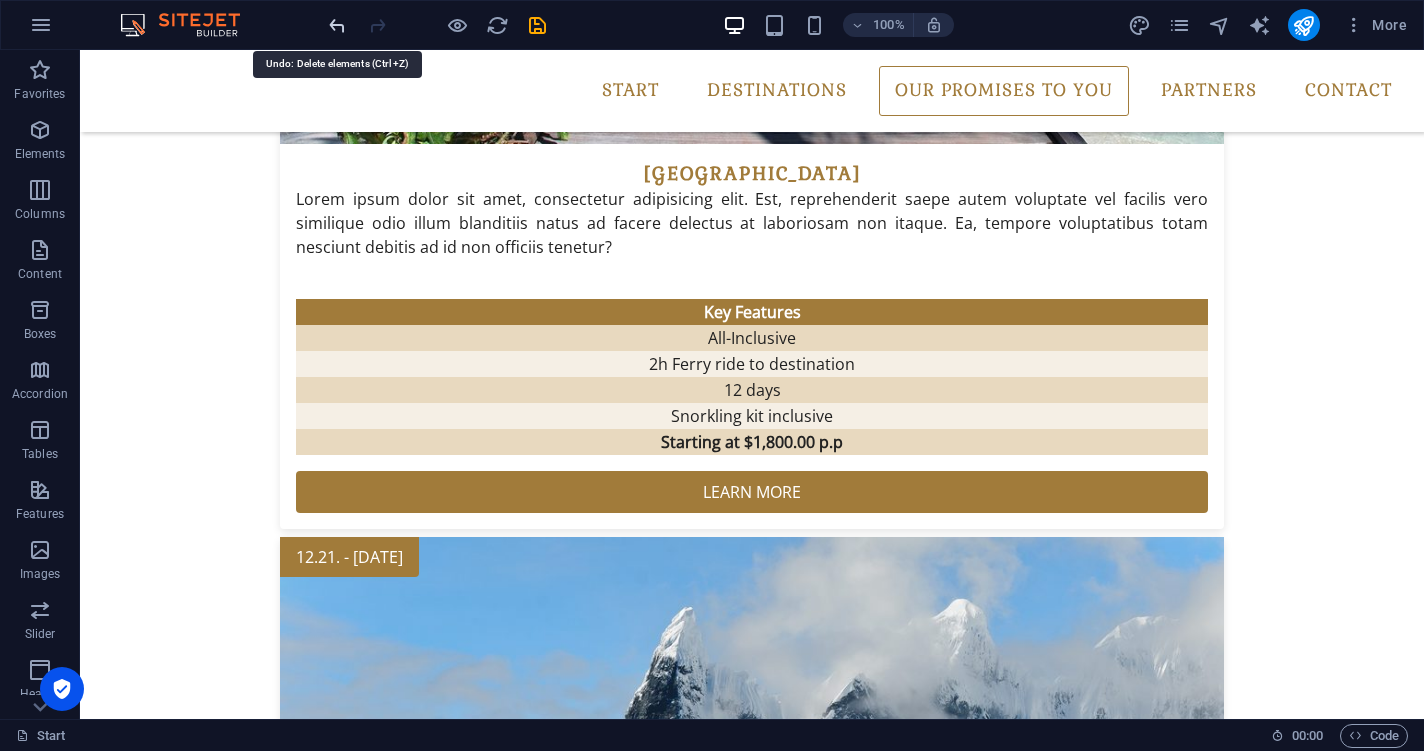click at bounding box center [337, 25] 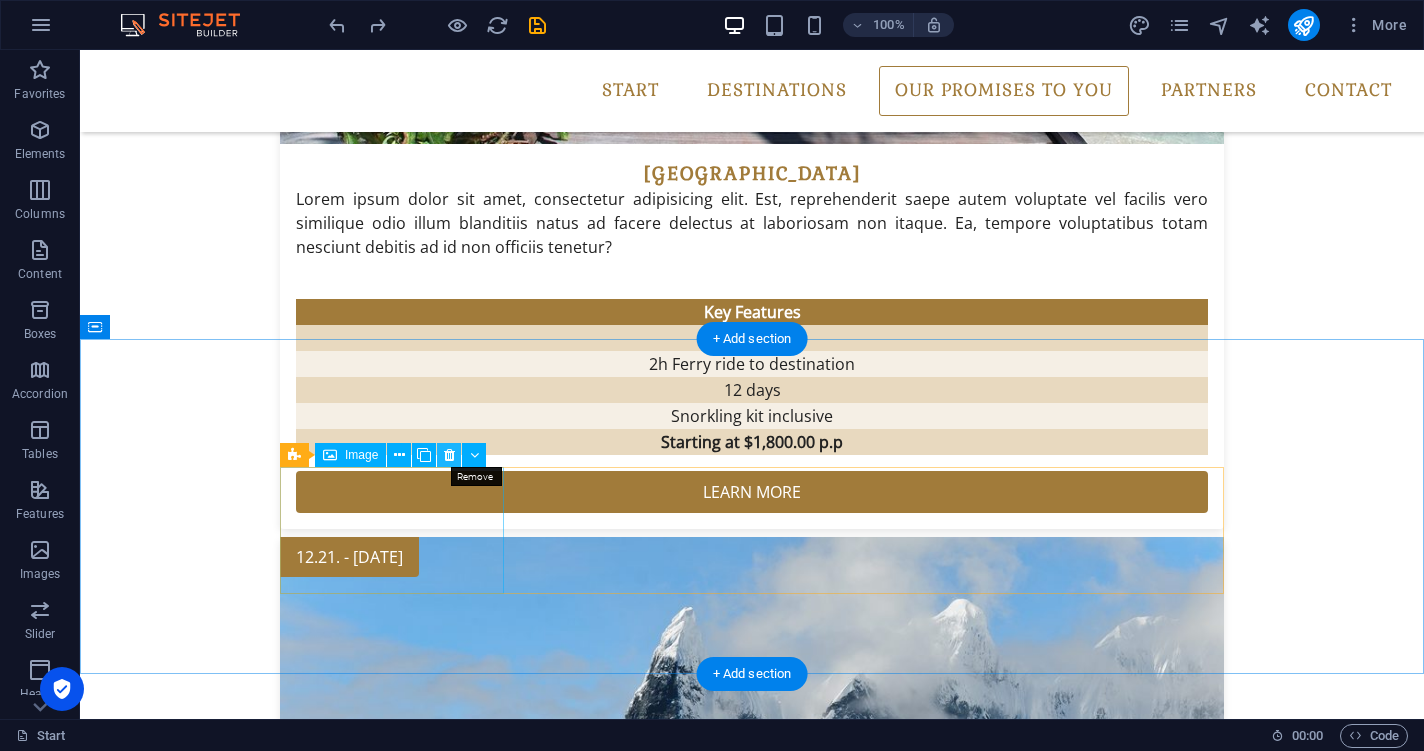 click at bounding box center [449, 455] 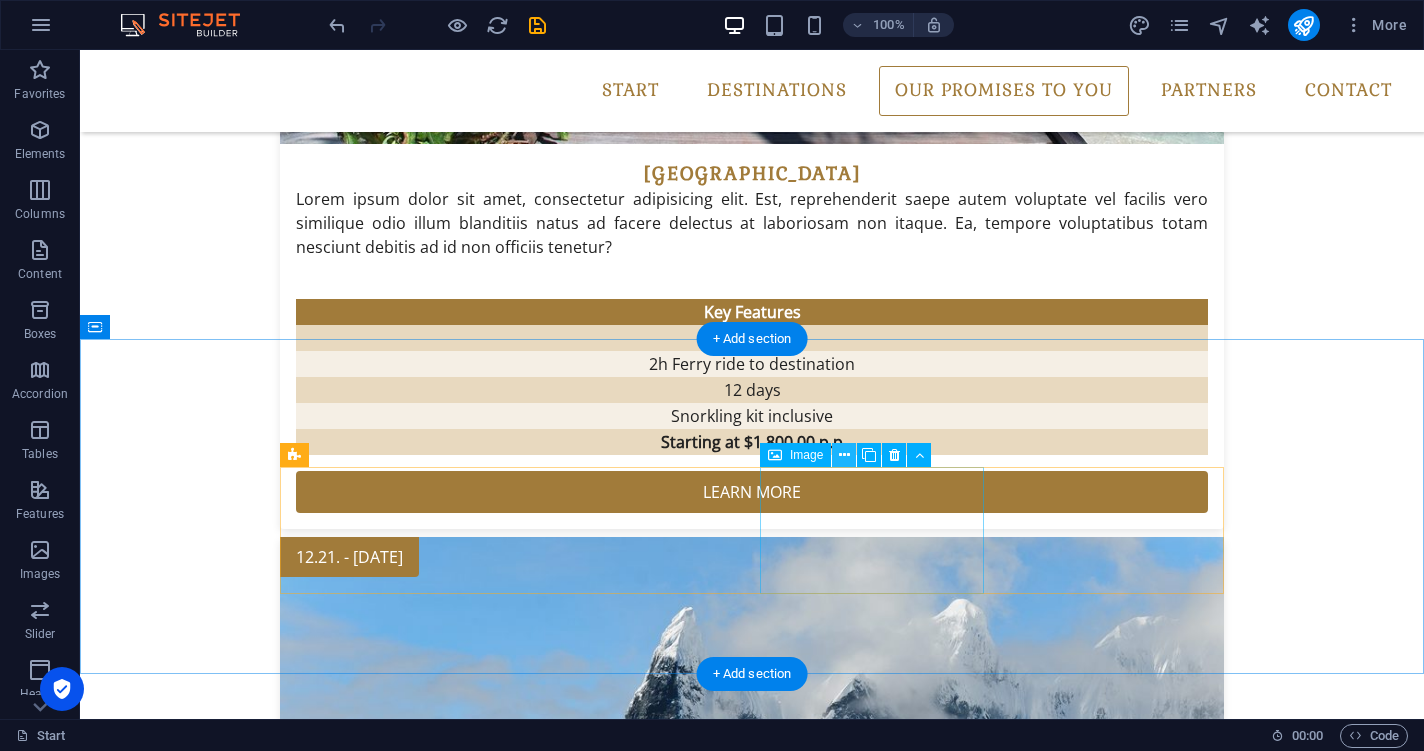 click at bounding box center [844, 455] 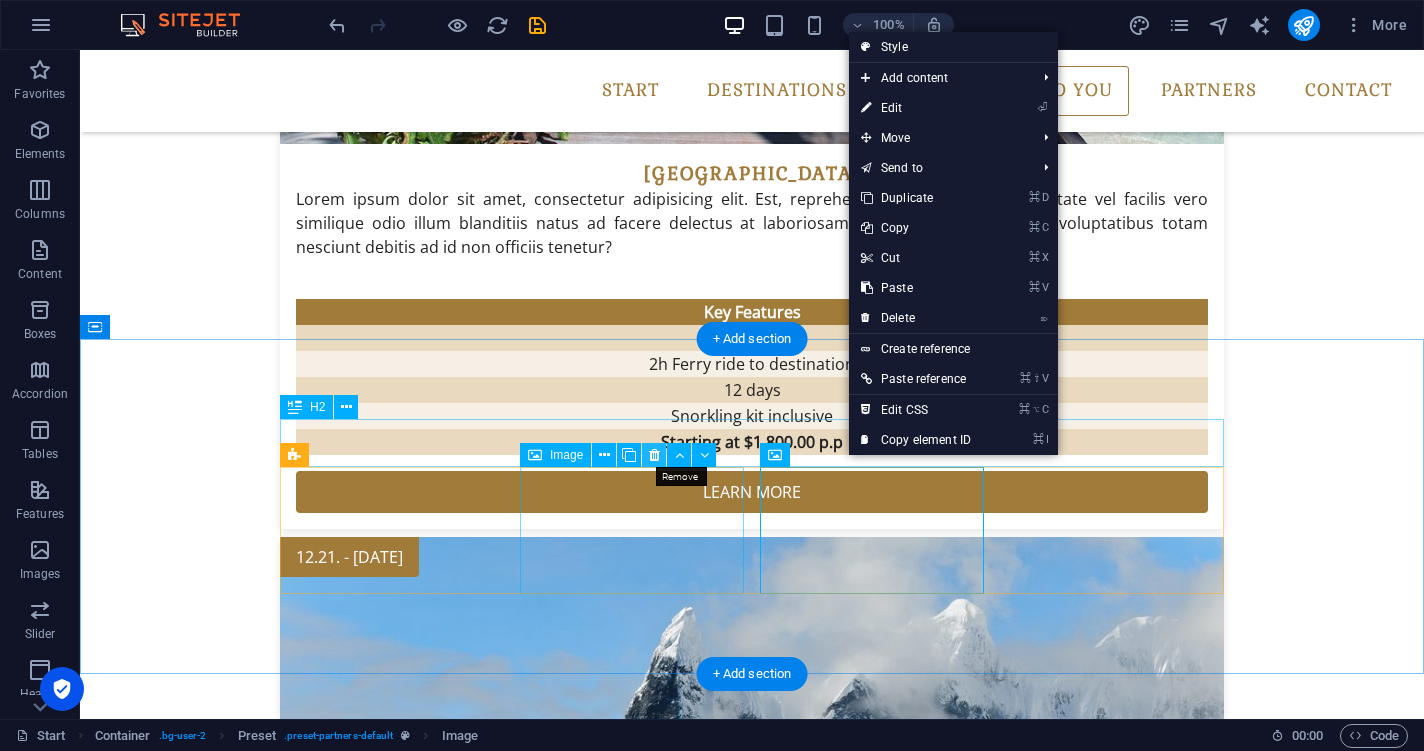 click at bounding box center (654, 455) 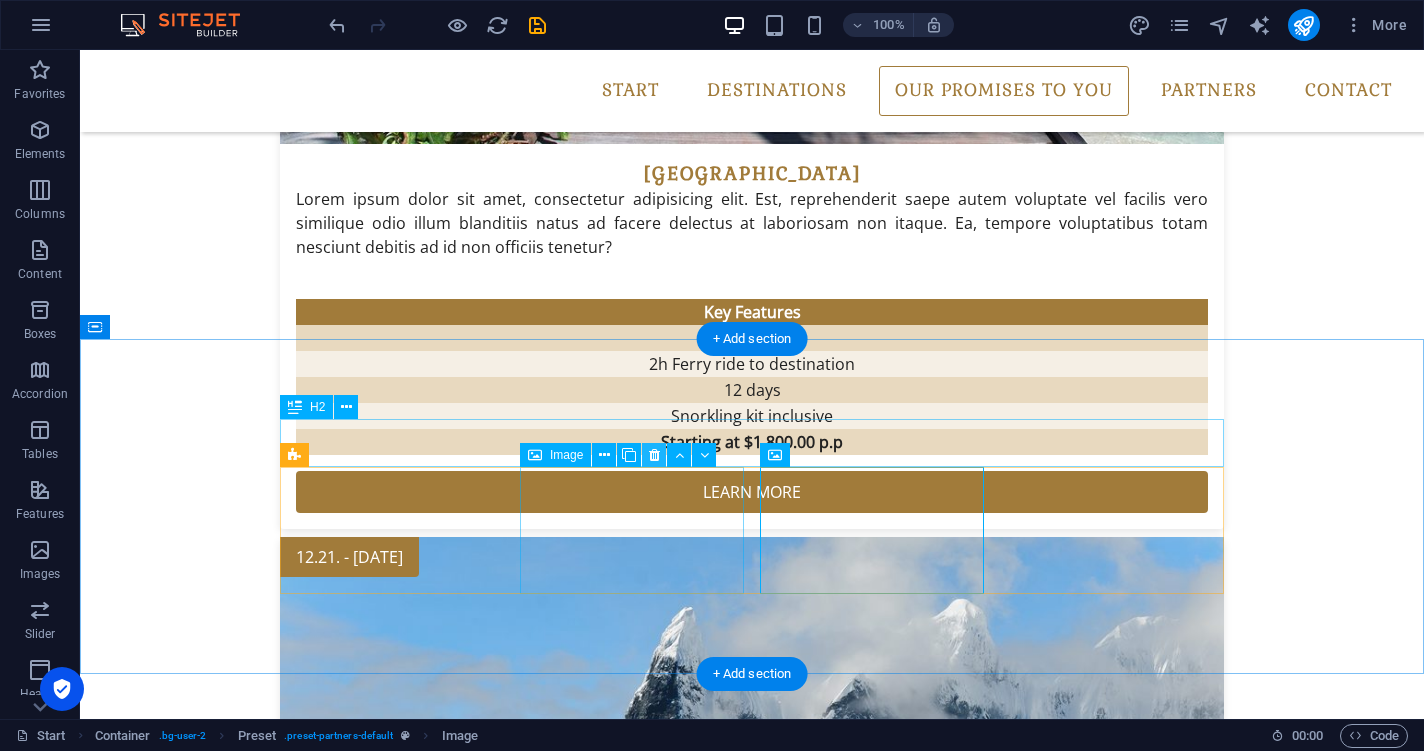click at bounding box center [654, 455] 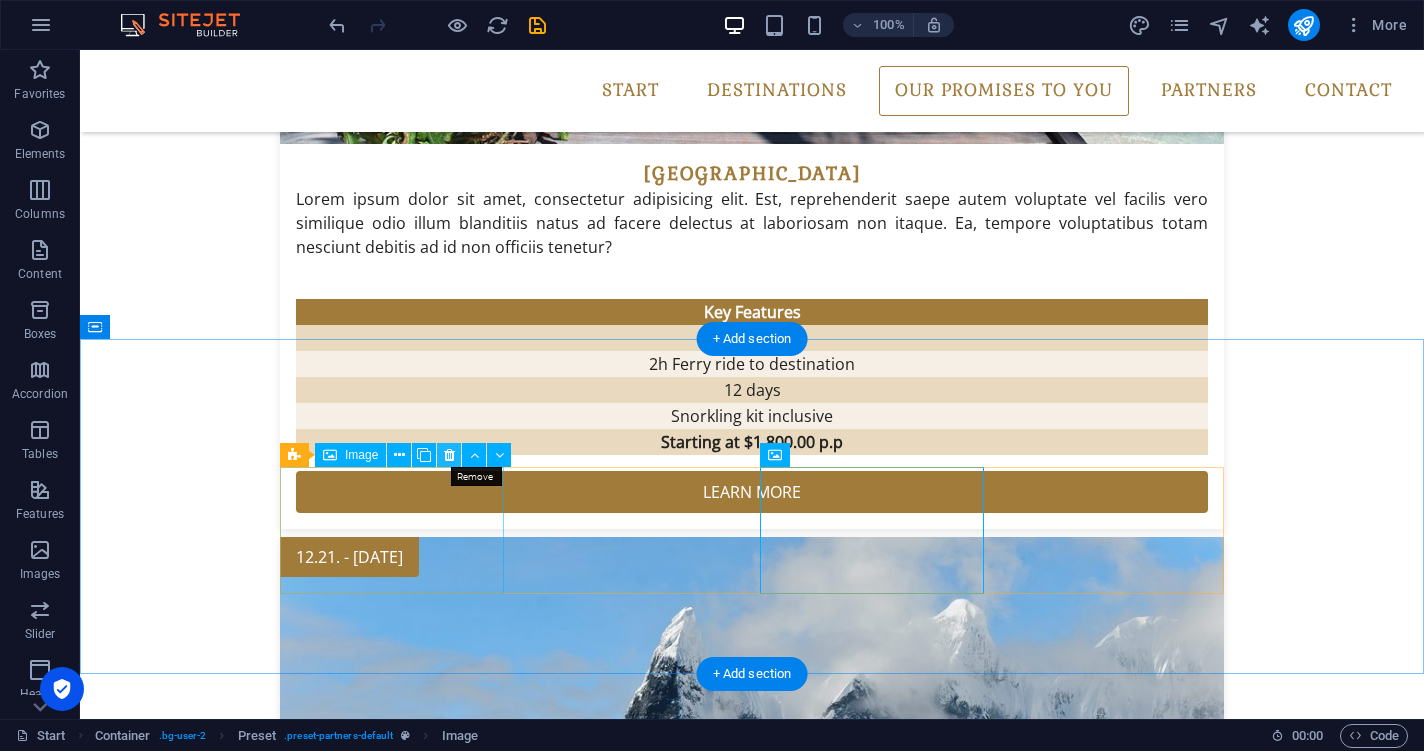 click at bounding box center (449, 455) 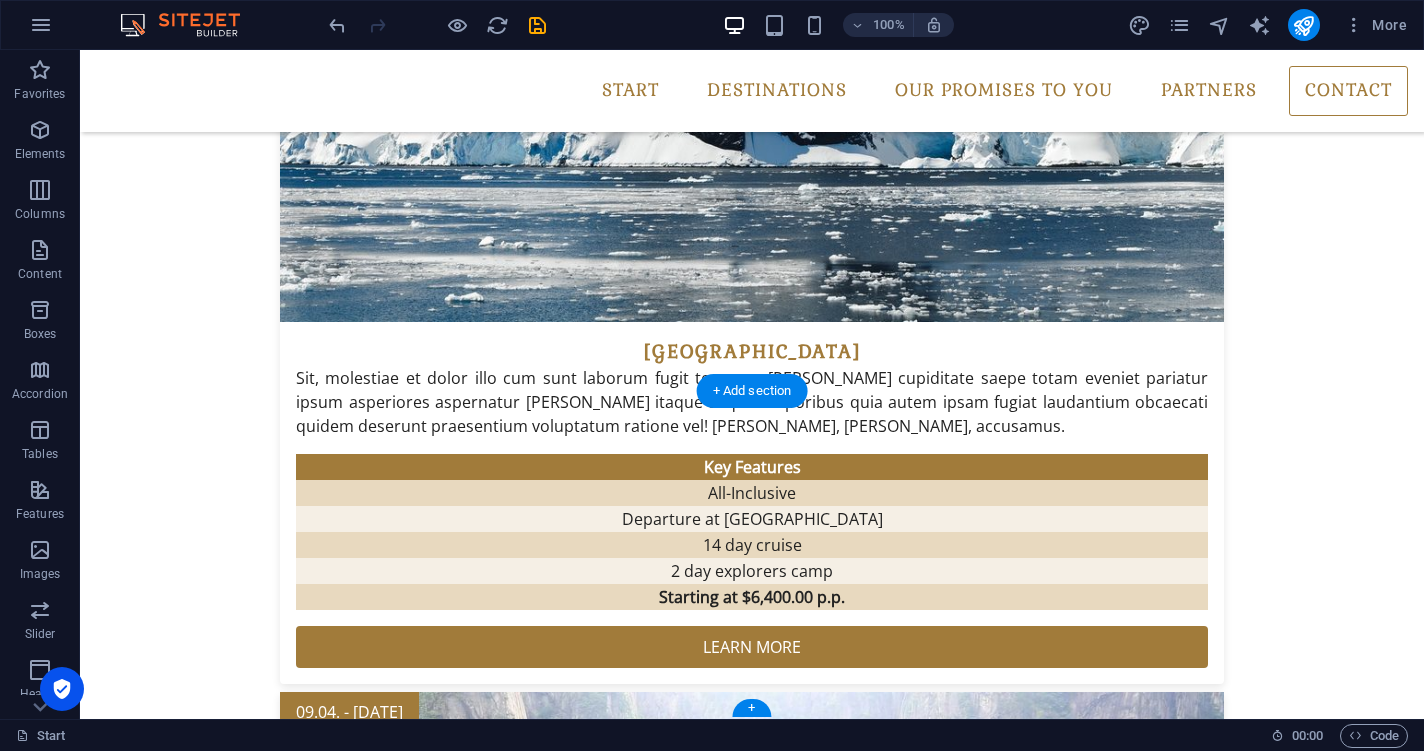 scroll, scrollTop: 3764, scrollLeft: 0, axis: vertical 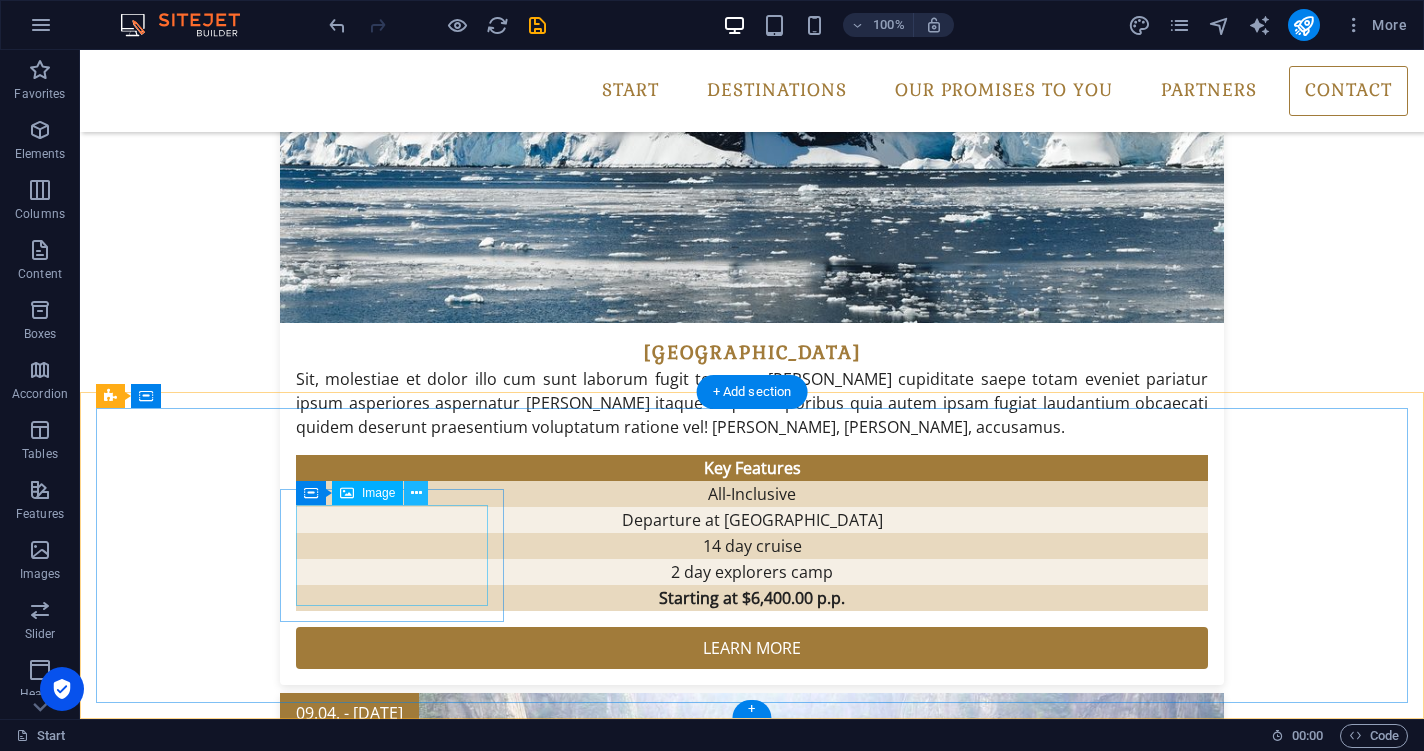 click at bounding box center [416, 493] 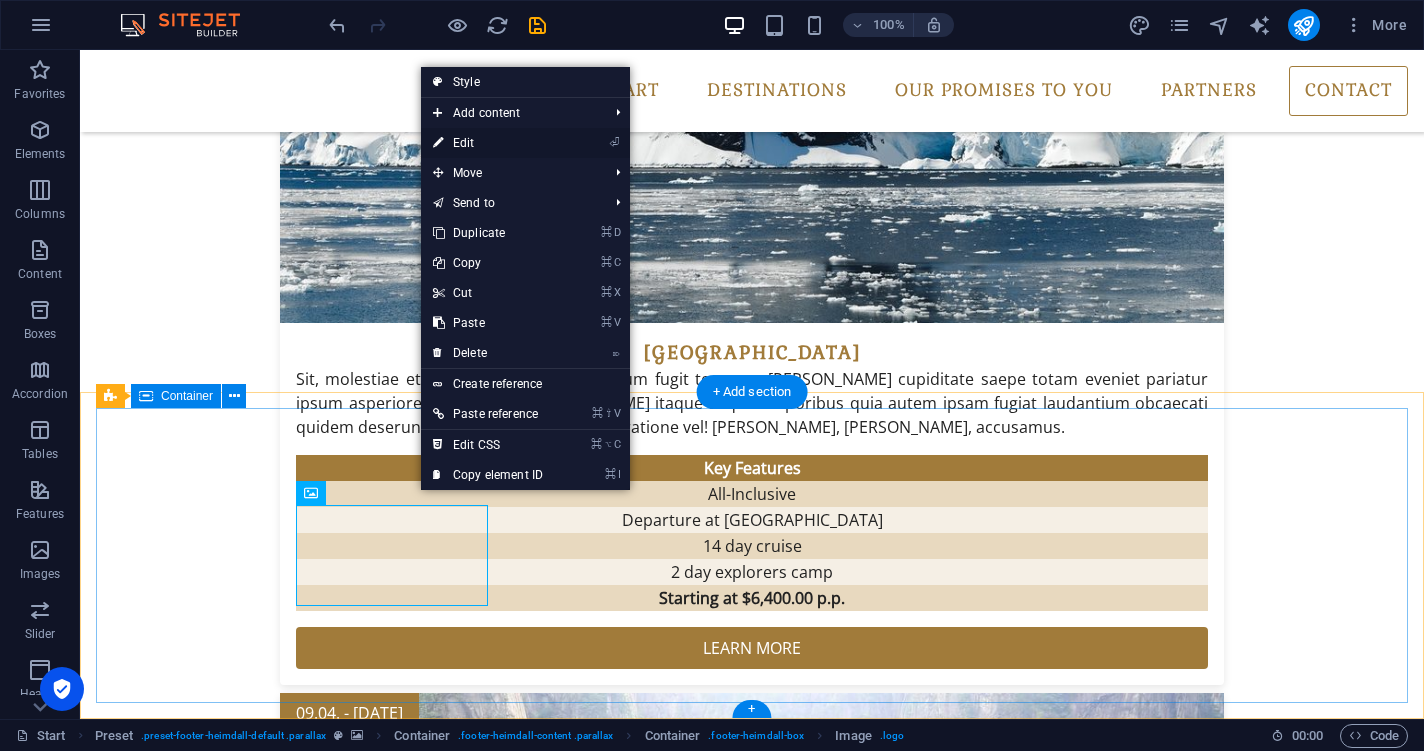click on "⏎  Edit" at bounding box center (488, 143) 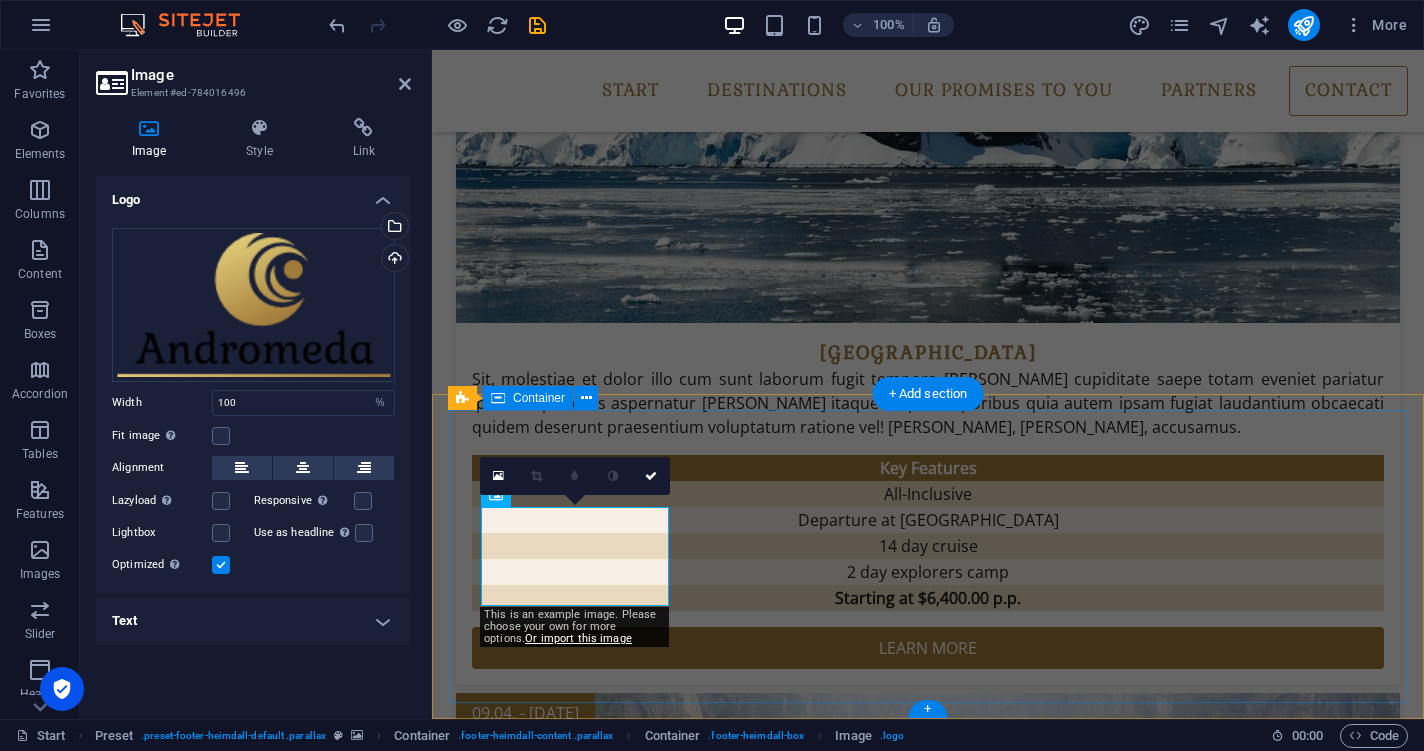scroll, scrollTop: 3762, scrollLeft: 0, axis: vertical 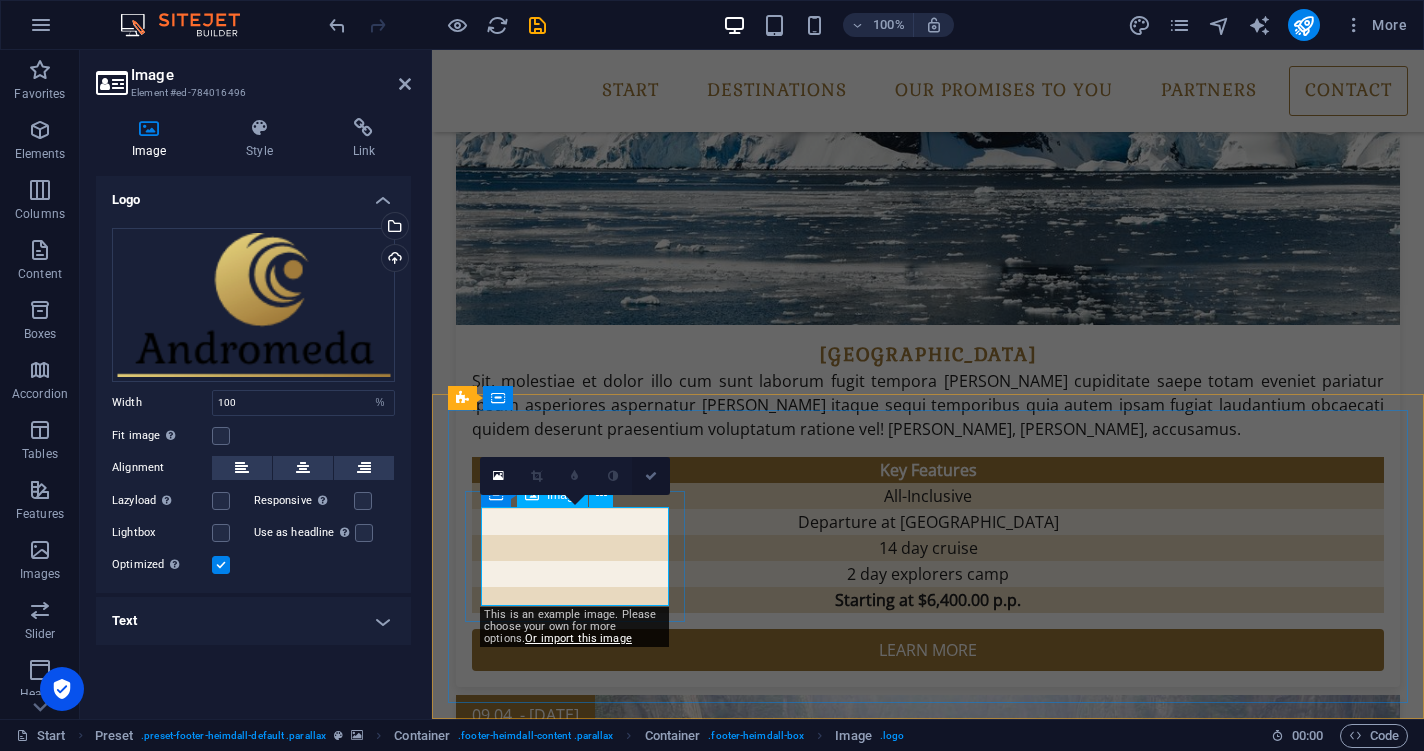 click at bounding box center [651, 476] 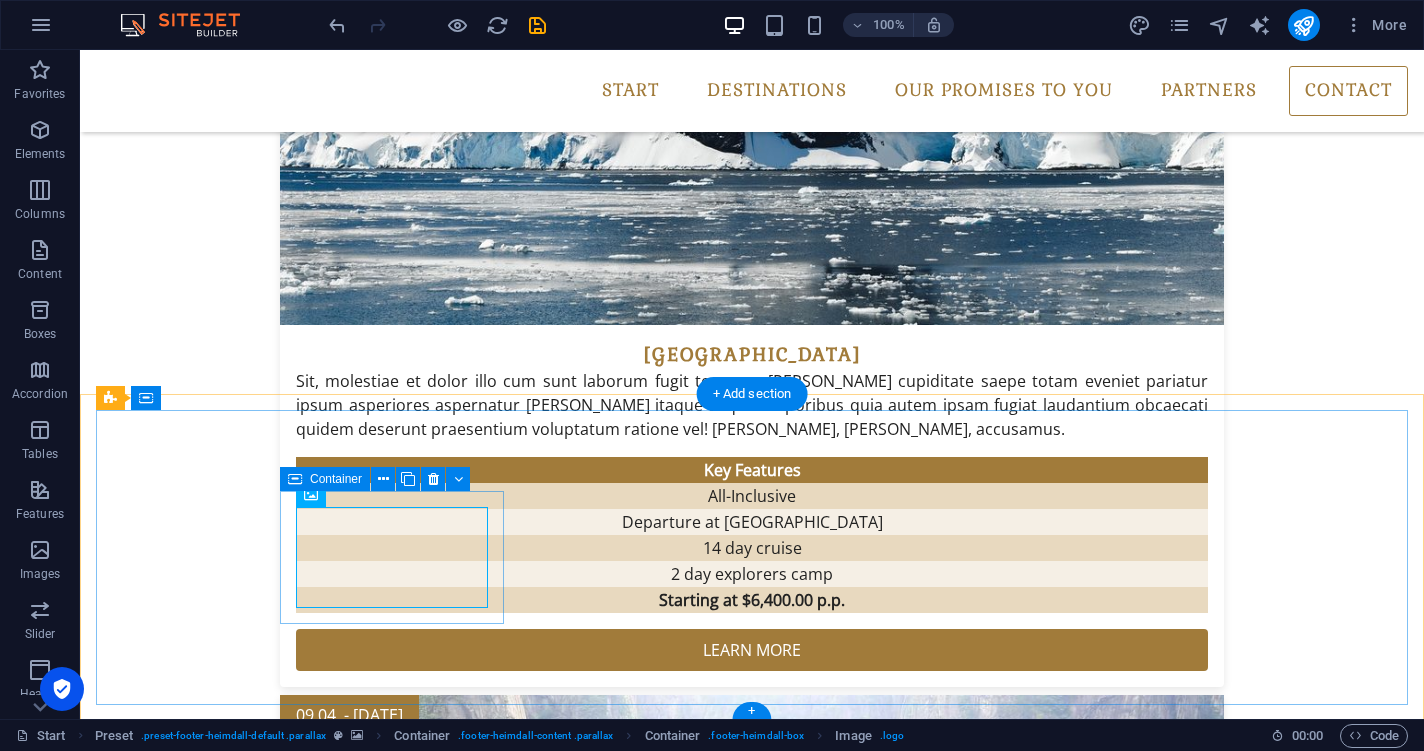 click on "Image" at bounding box center [318, 495] 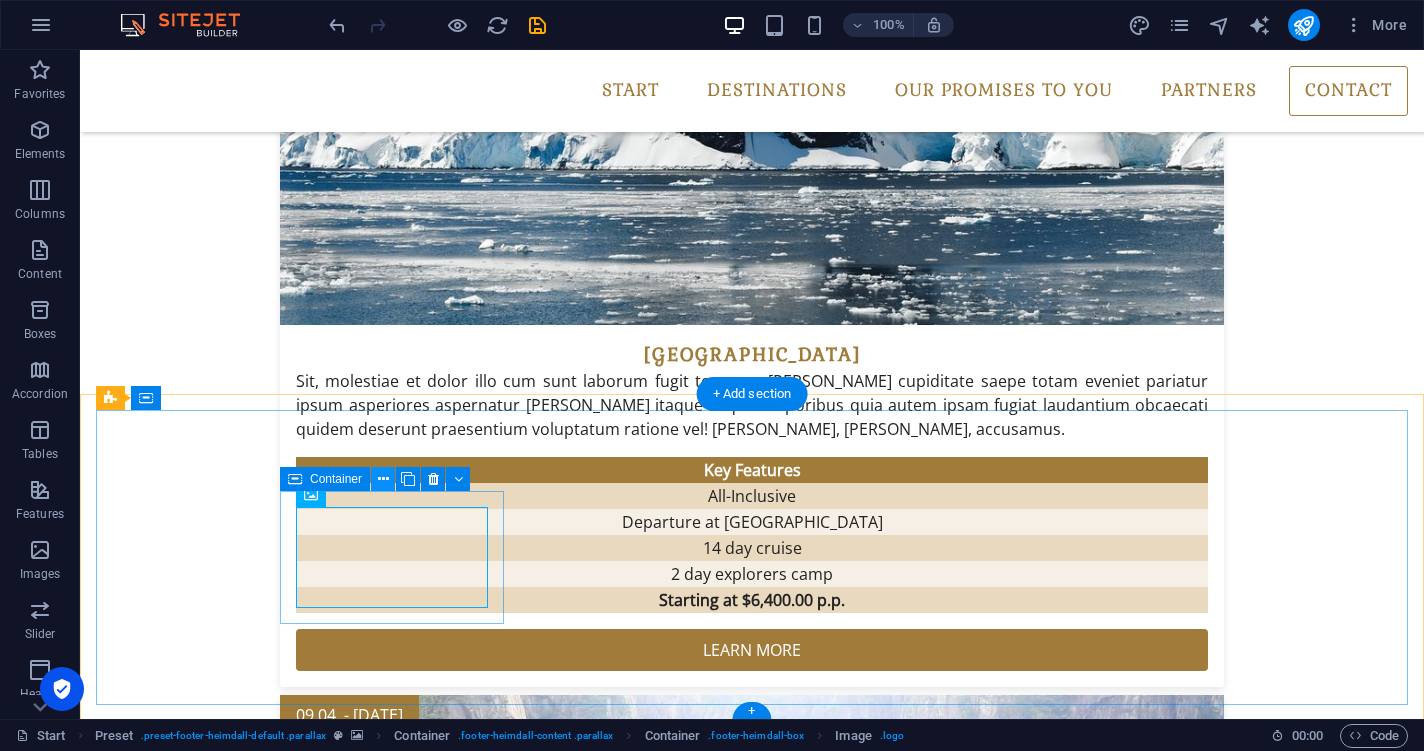 click at bounding box center [383, 479] 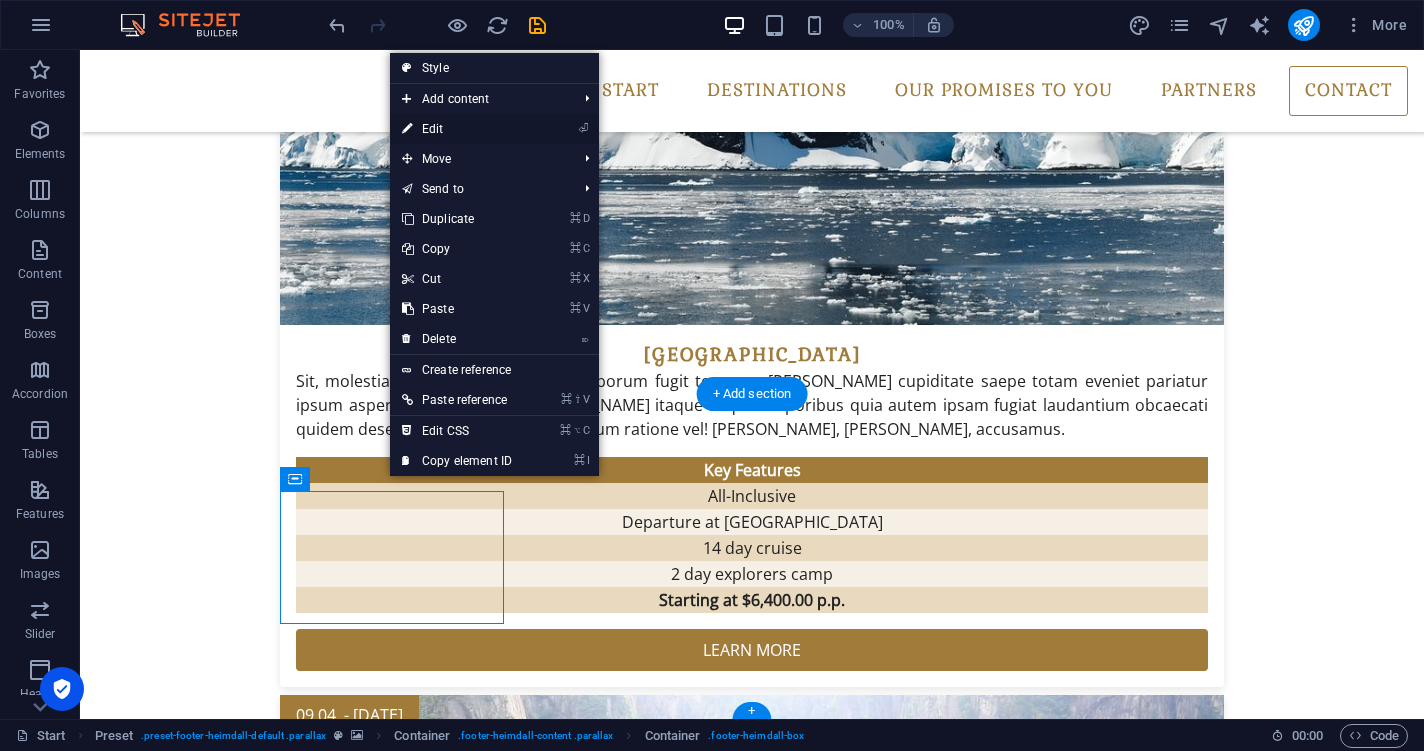click on "⏎  Edit" at bounding box center [457, 129] 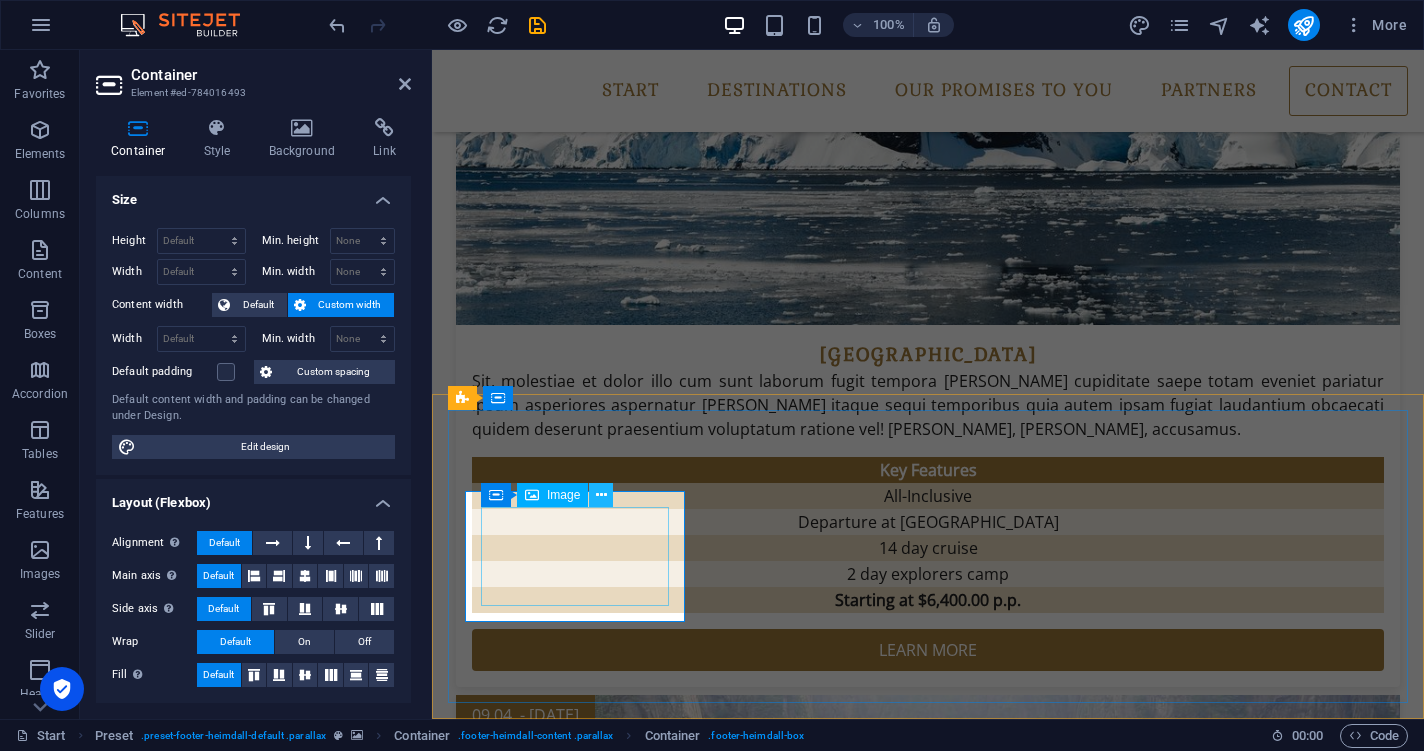 click at bounding box center [601, 495] 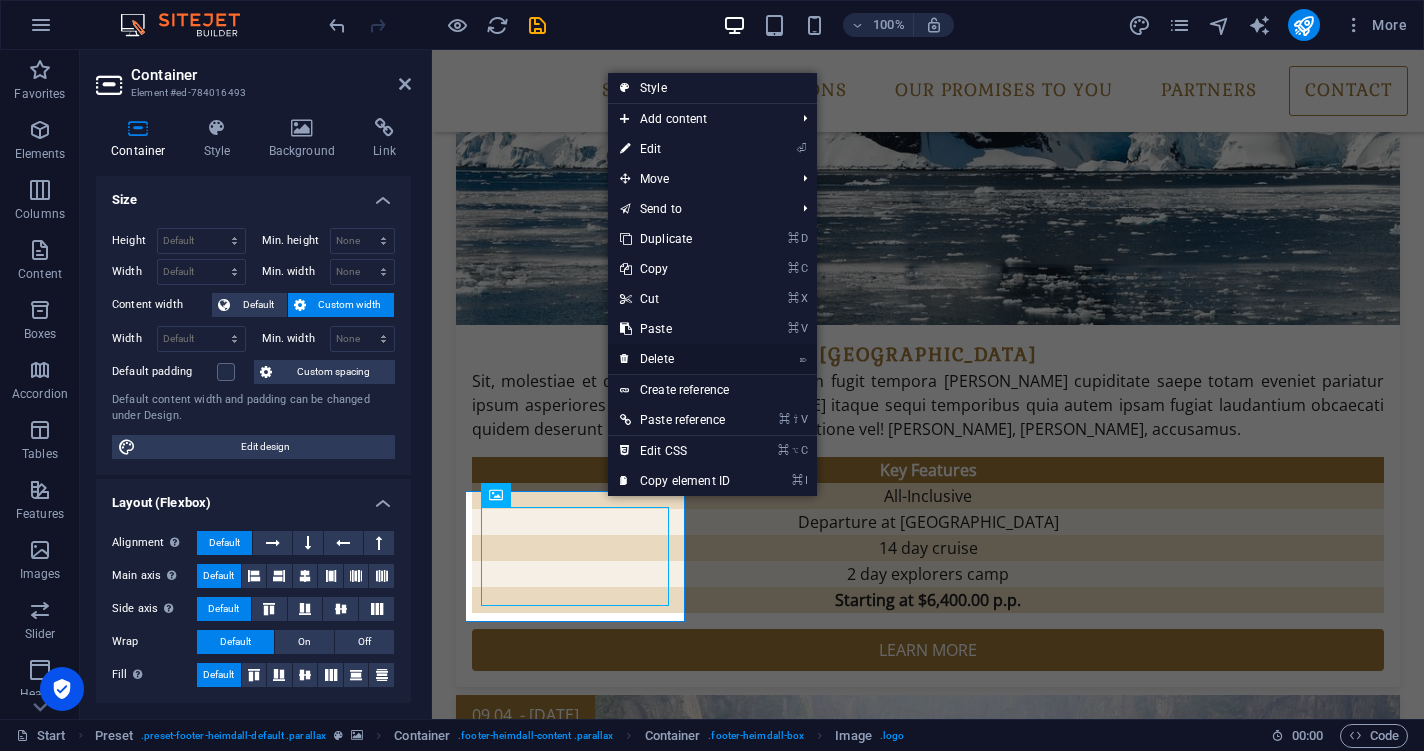 click on "⌦  Delete" at bounding box center [675, 359] 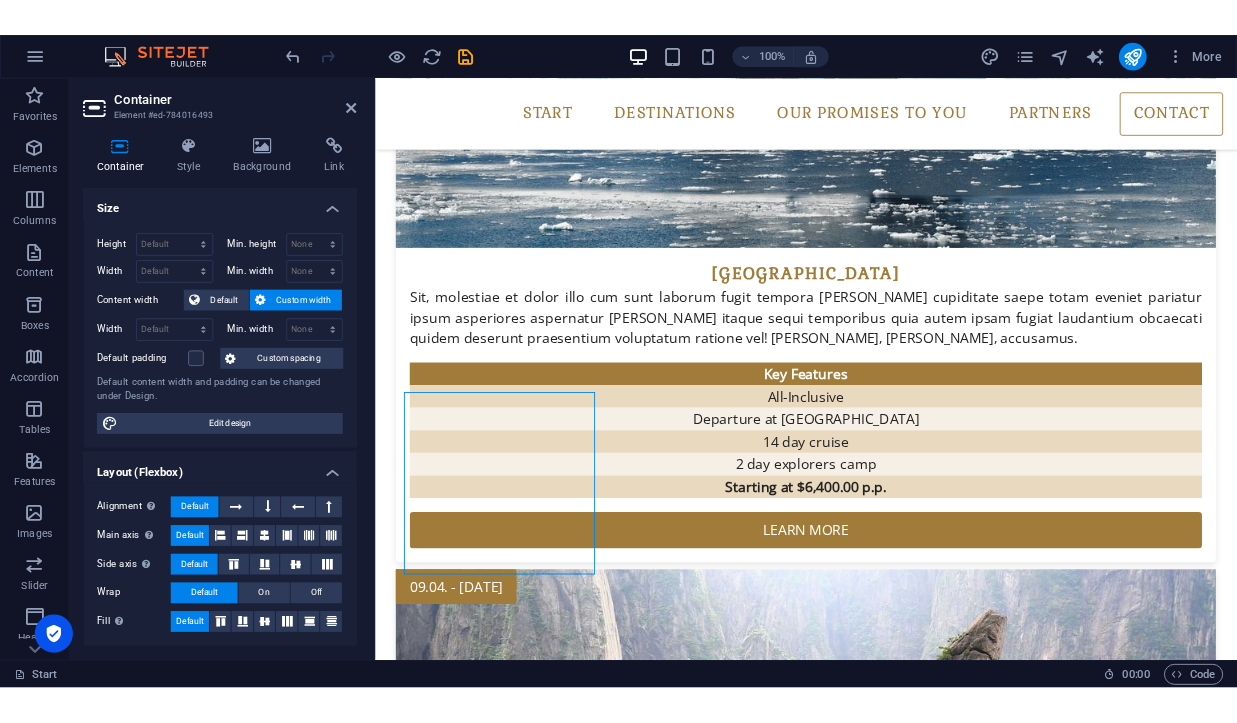 scroll, scrollTop: 3841, scrollLeft: 0, axis: vertical 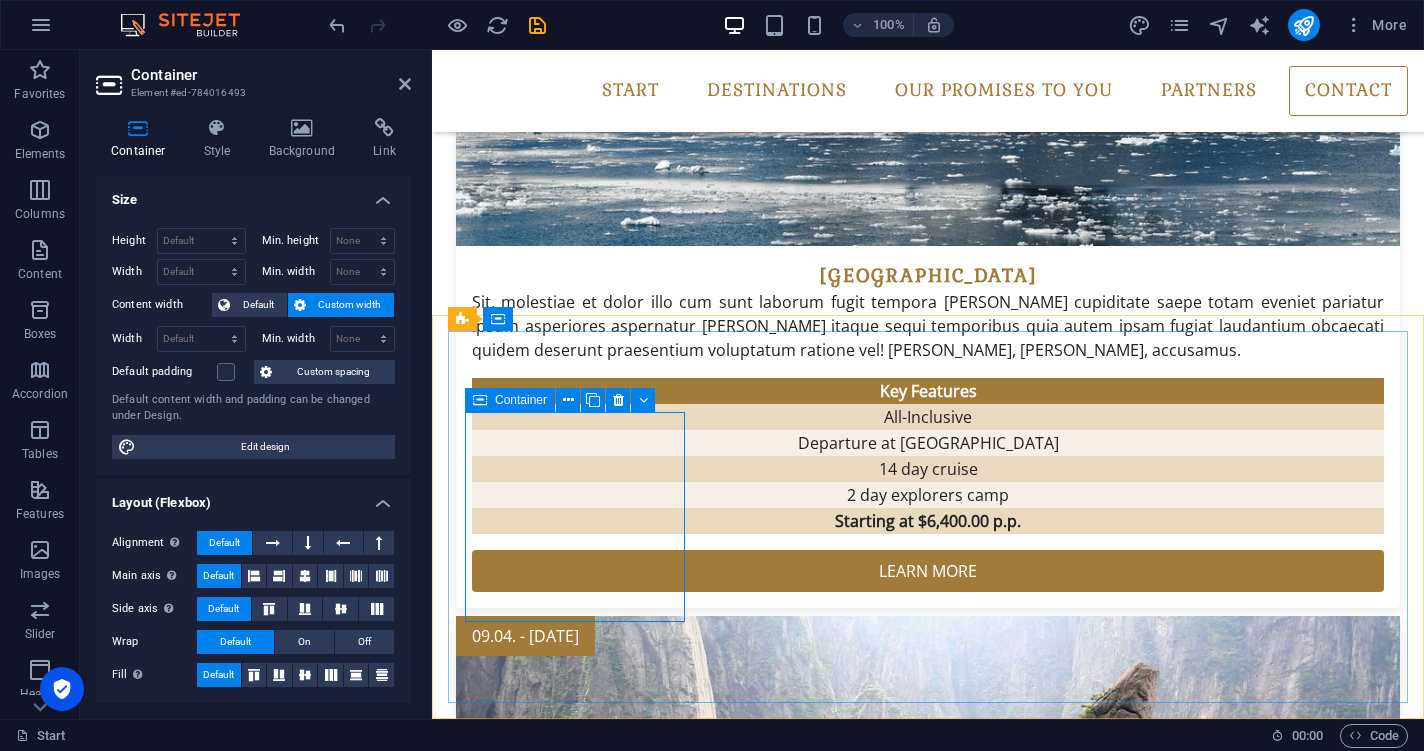 click on "Drop content here or  Add elements  Paste clipboard" at bounding box center [928, 5620] 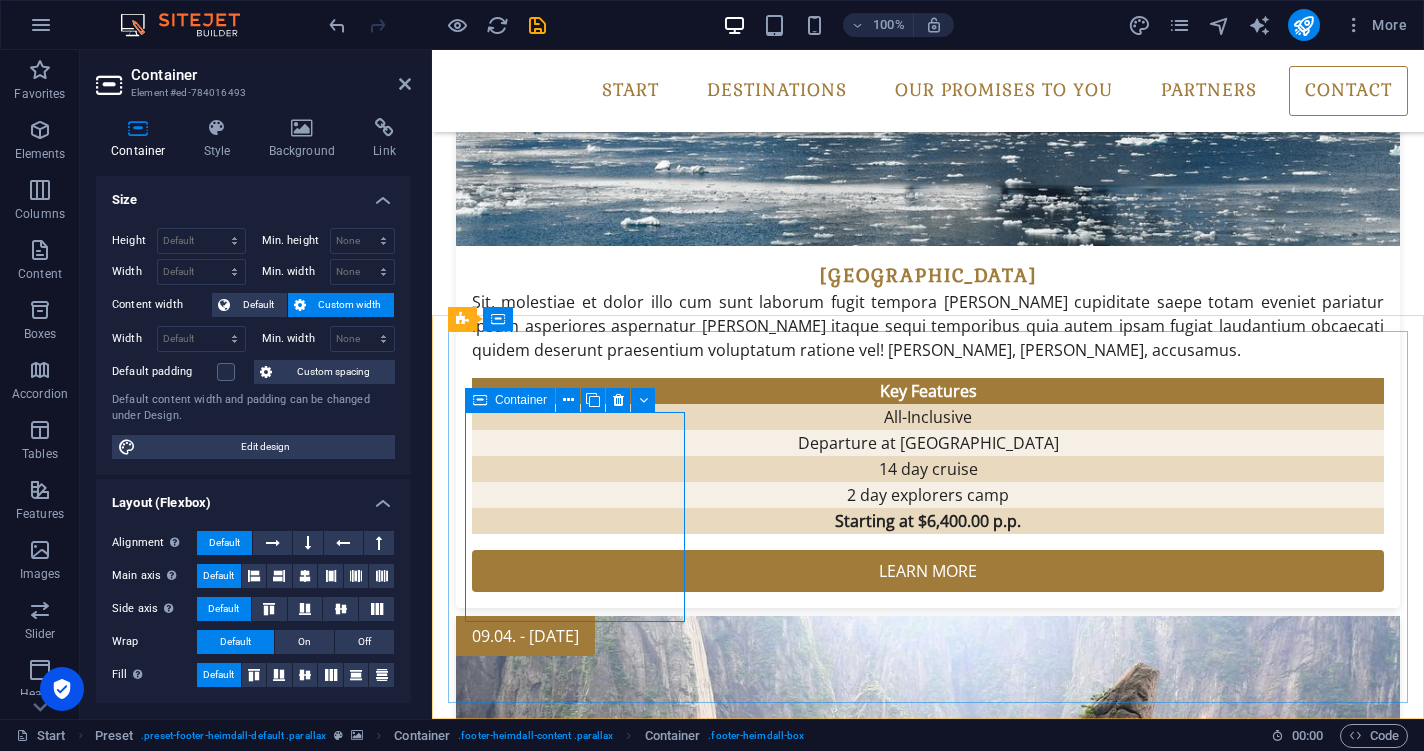 click on "Drop content here or  Add elements  Paste clipboard" at bounding box center [928, 5620] 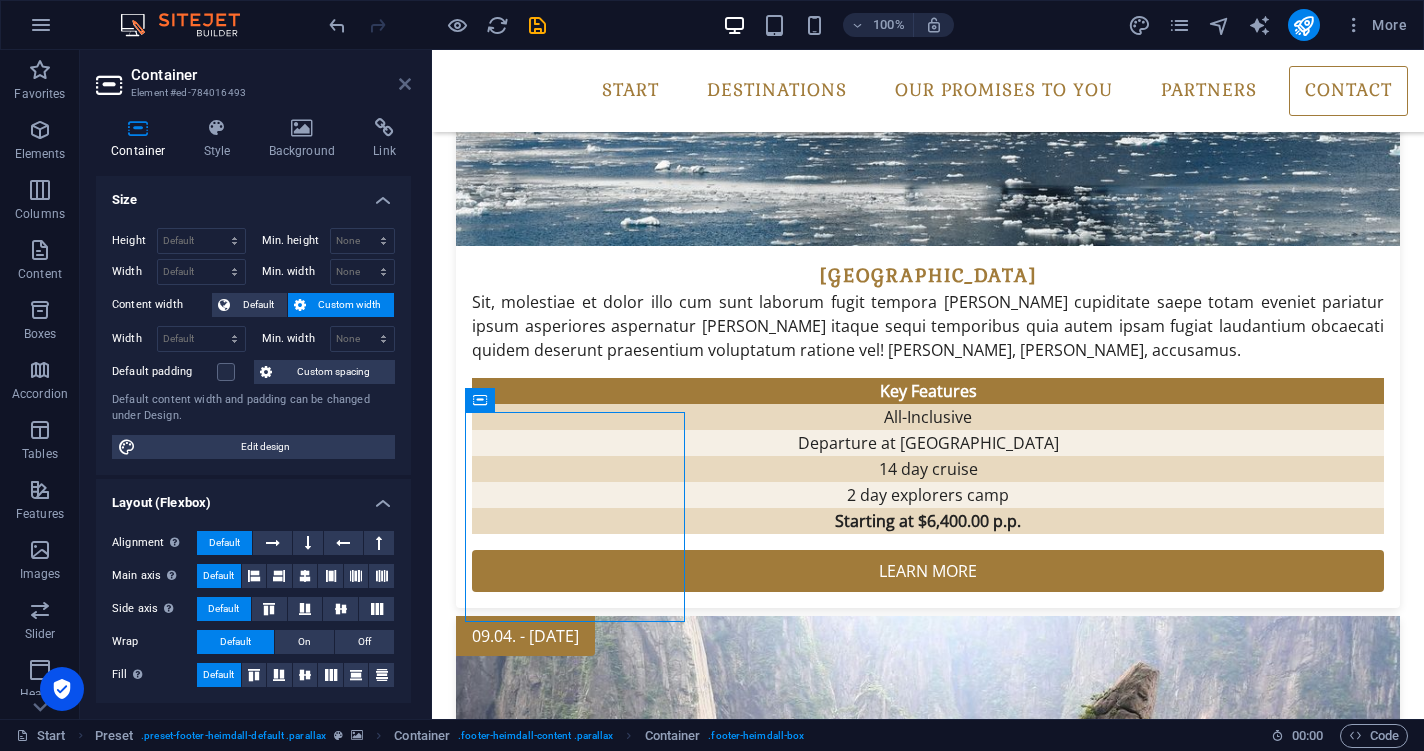 click at bounding box center (405, 84) 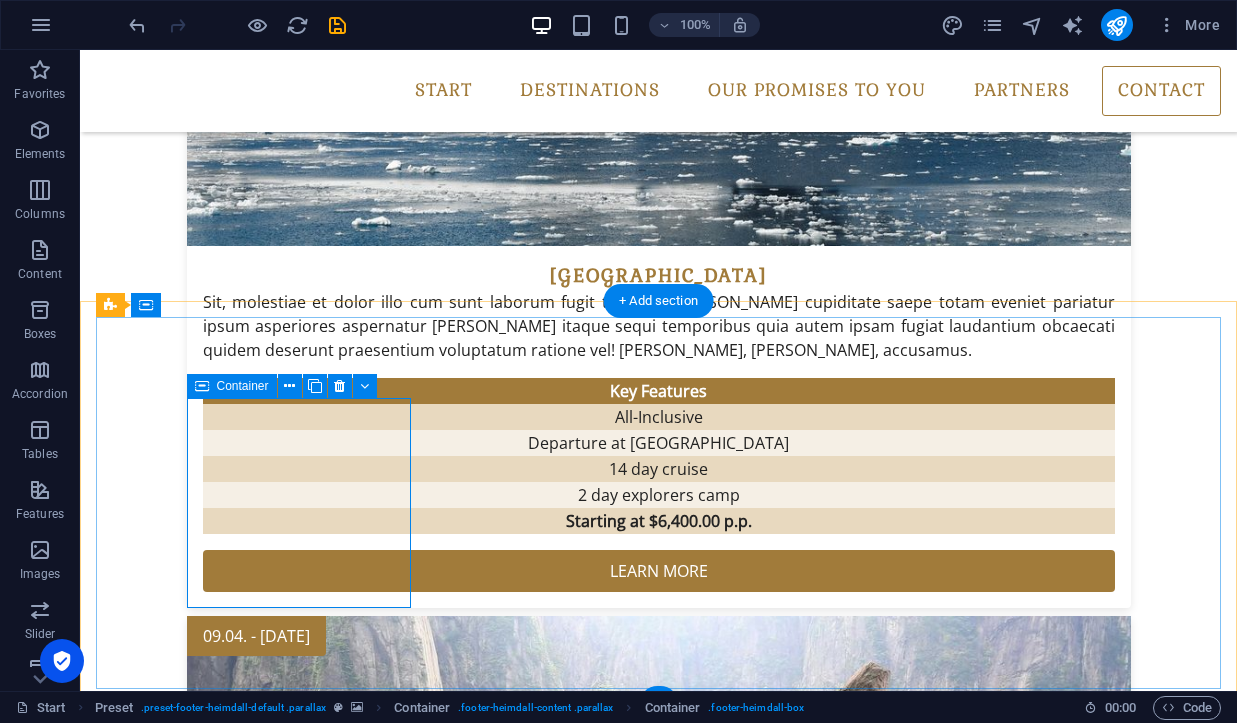 click on "Paste clipboard" at bounding box center (639, 5650) 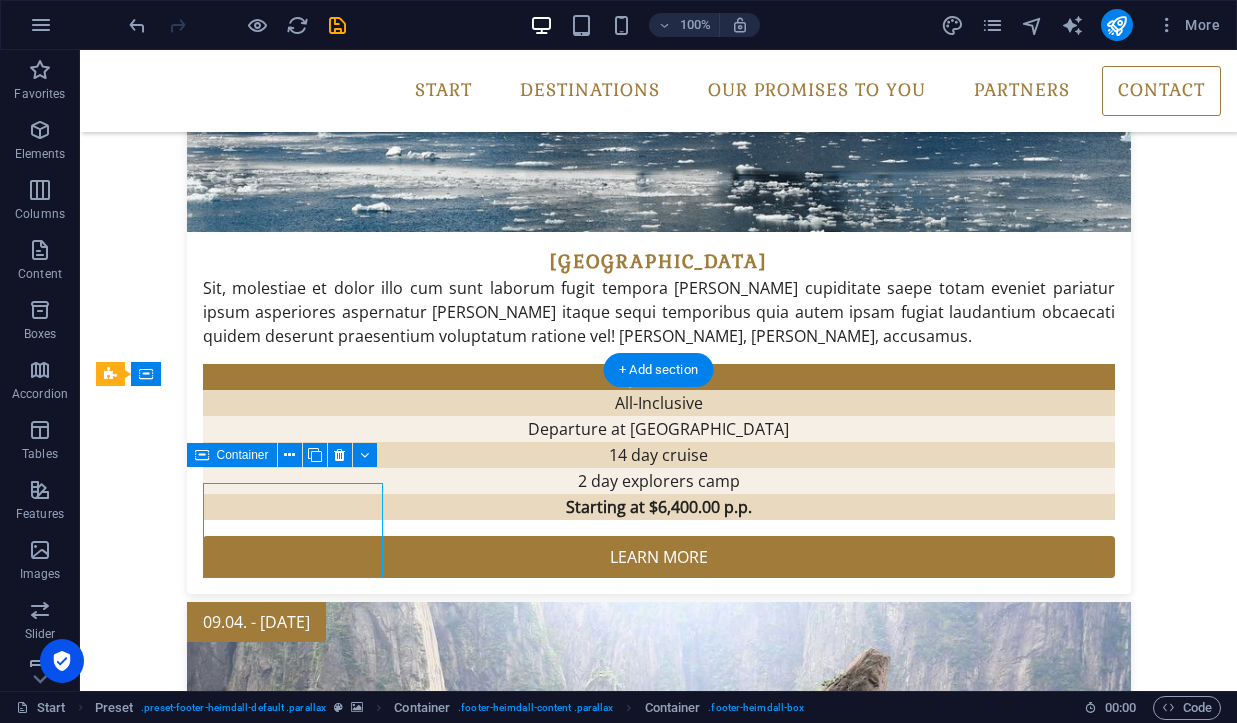 scroll, scrollTop: 3772, scrollLeft: 0, axis: vertical 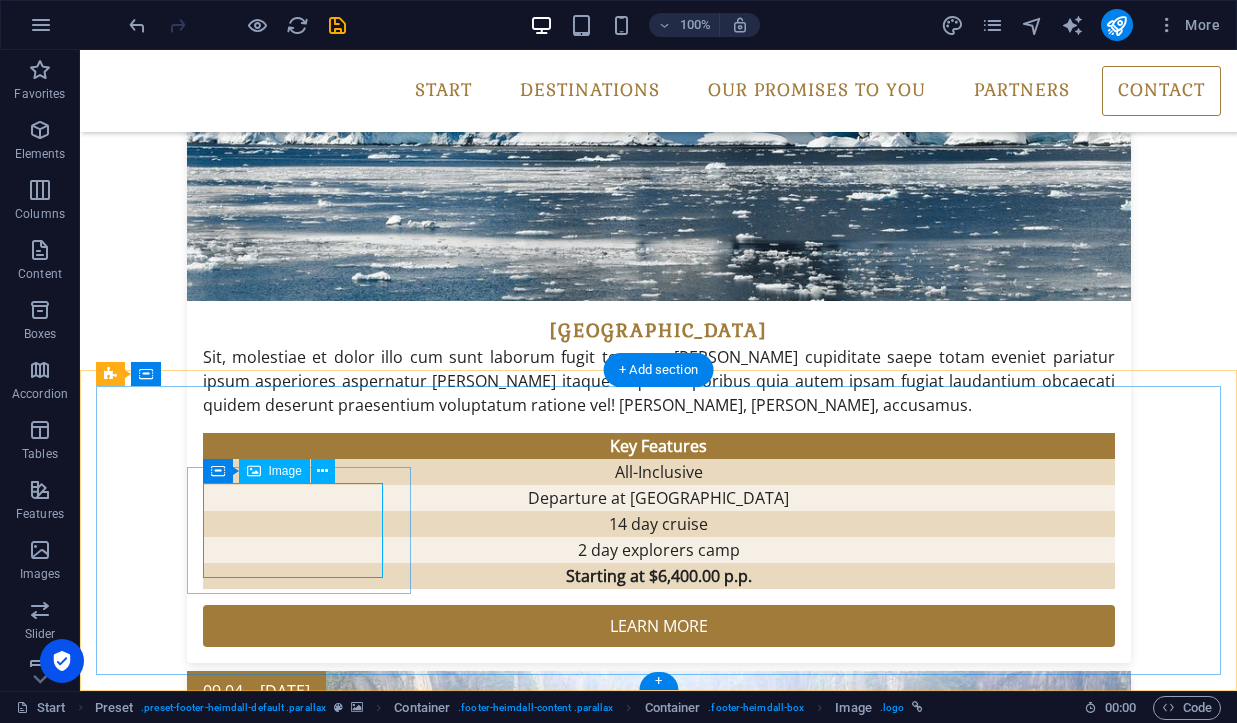 click at bounding box center [585, 5586] 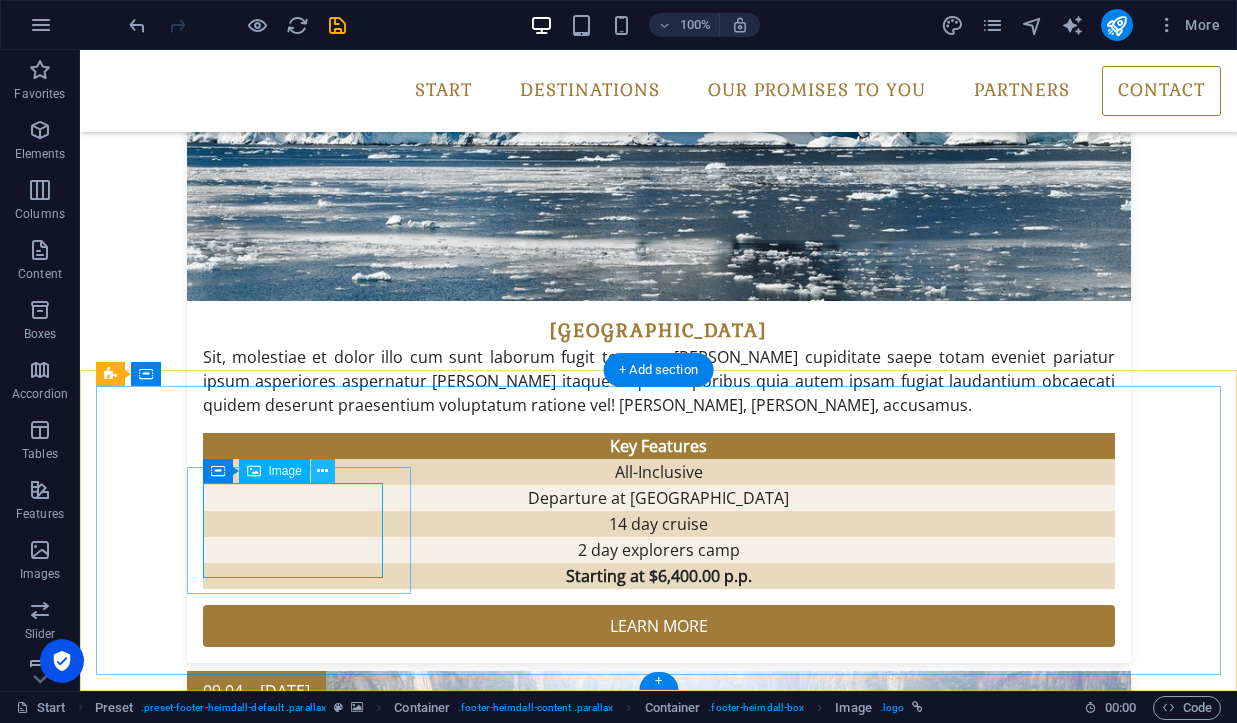 click at bounding box center [322, 471] 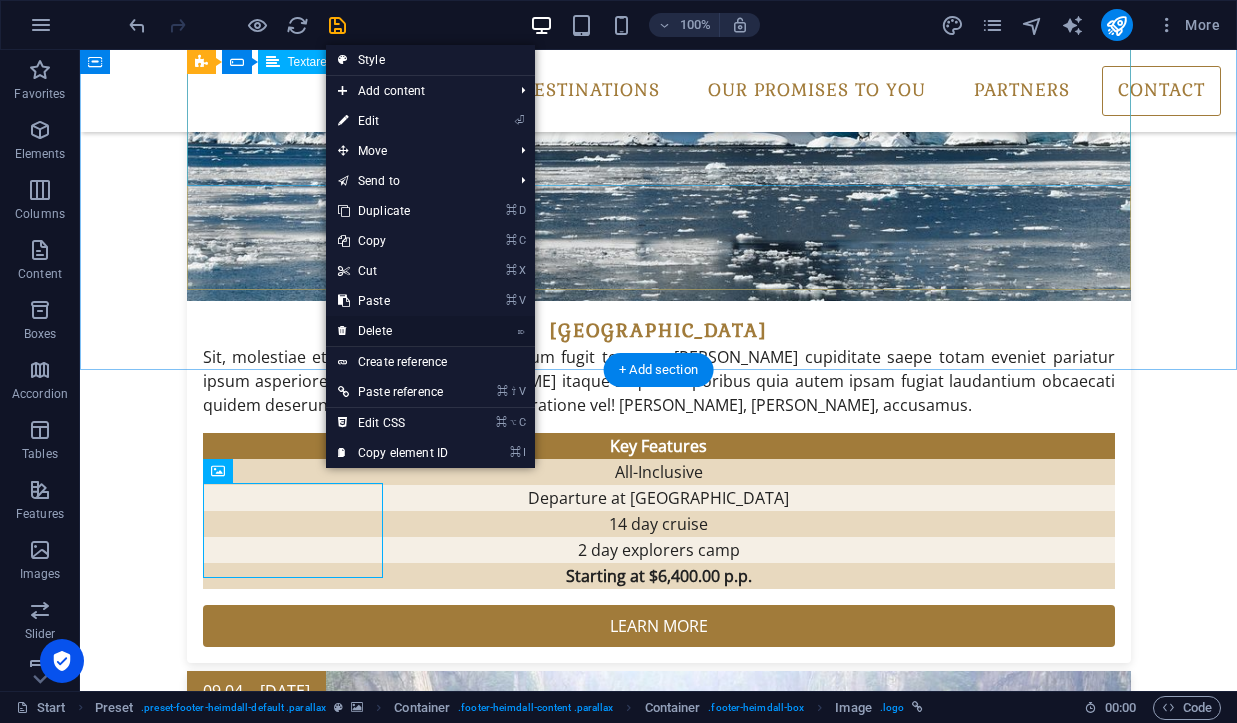 click on "⌦  Delete" at bounding box center (393, 331) 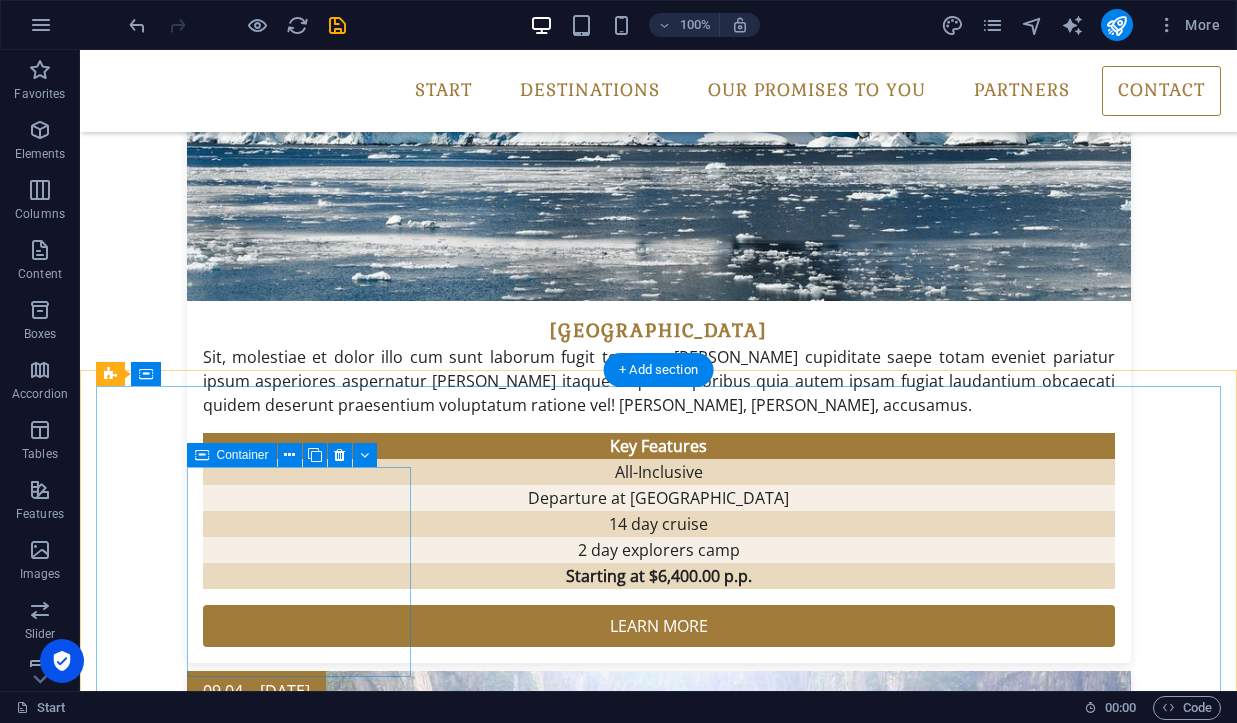 click on "Drop content here or  Add elements  Paste clipboard" at bounding box center (585, 5635) 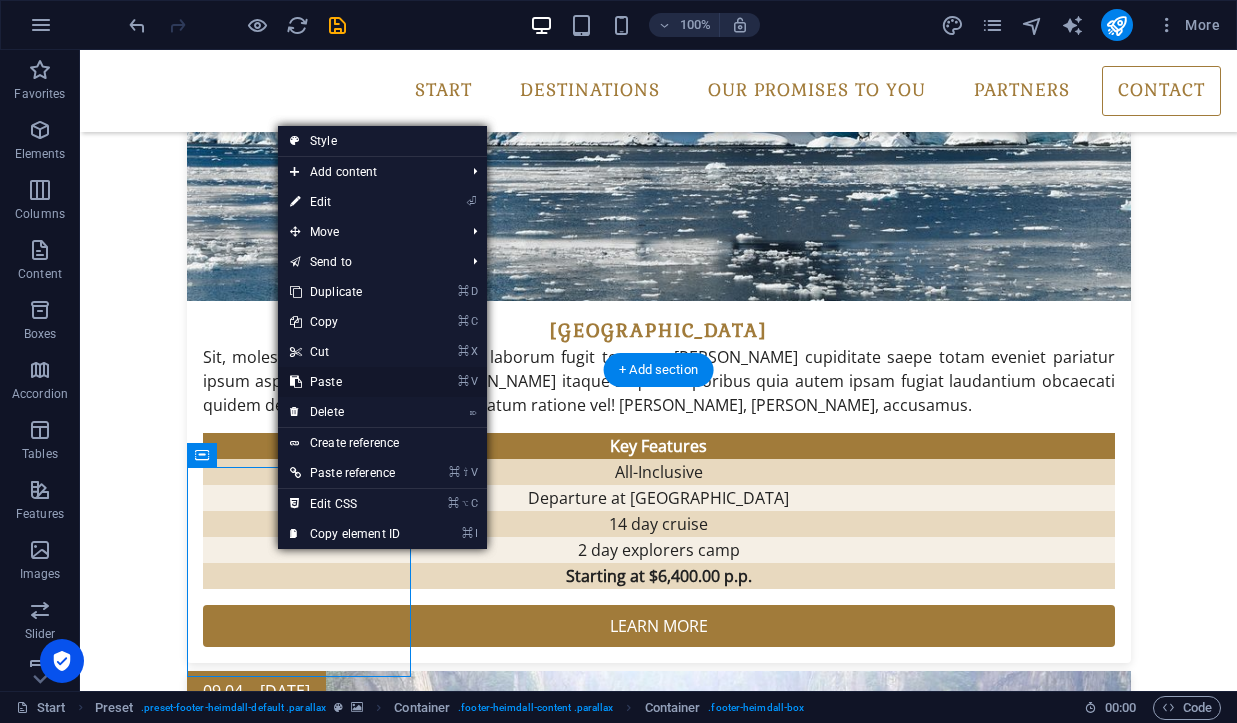 click on "⌘ V  Paste" at bounding box center [345, 382] 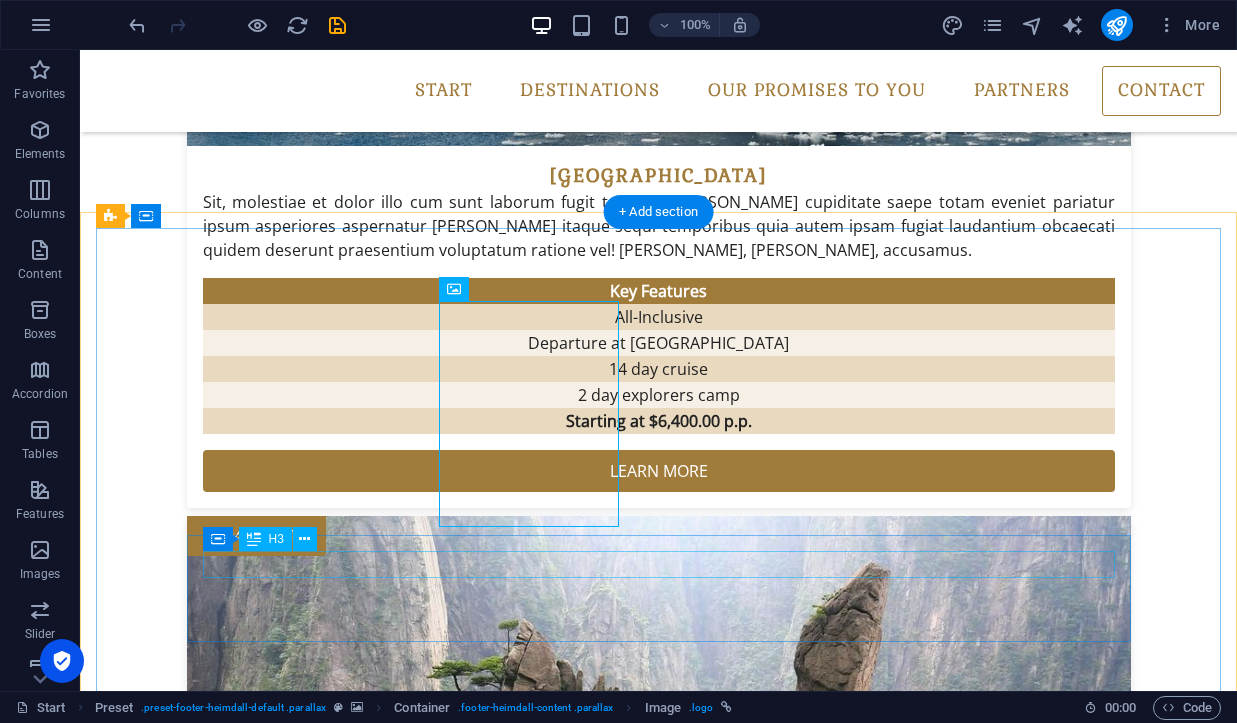scroll, scrollTop: 3929, scrollLeft: 0, axis: vertical 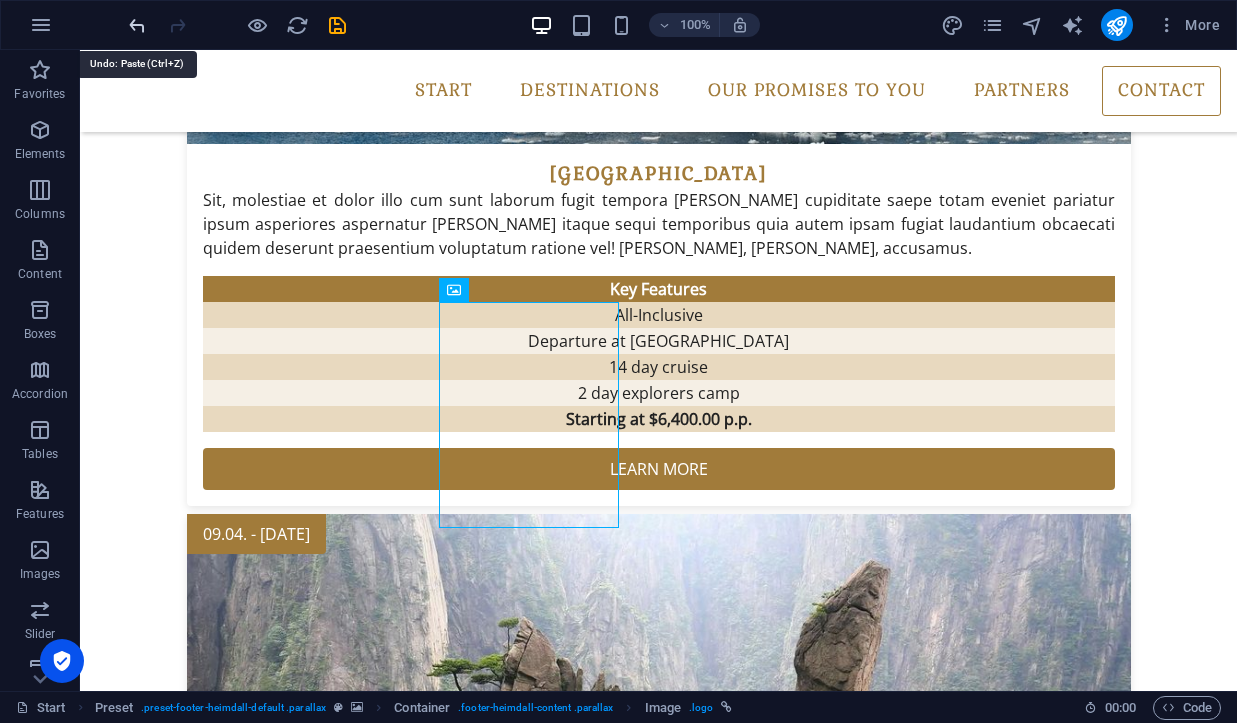 click at bounding box center (137, 25) 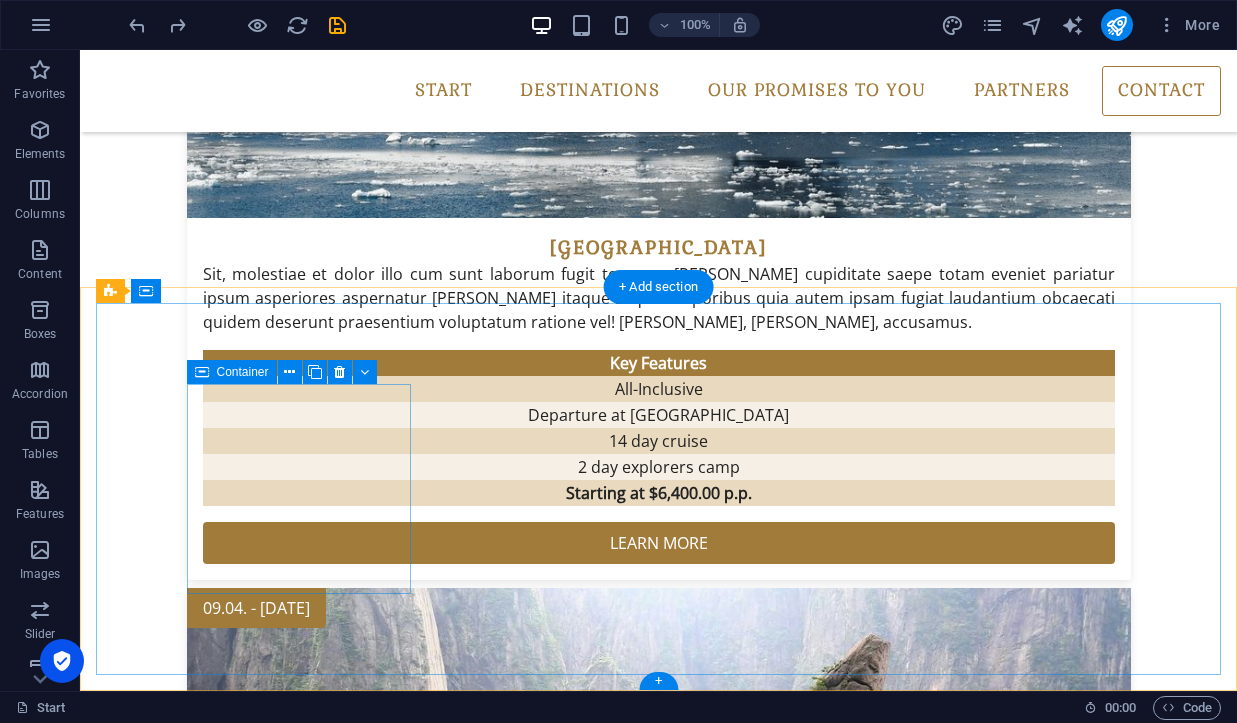 click at bounding box center (485, 5582) 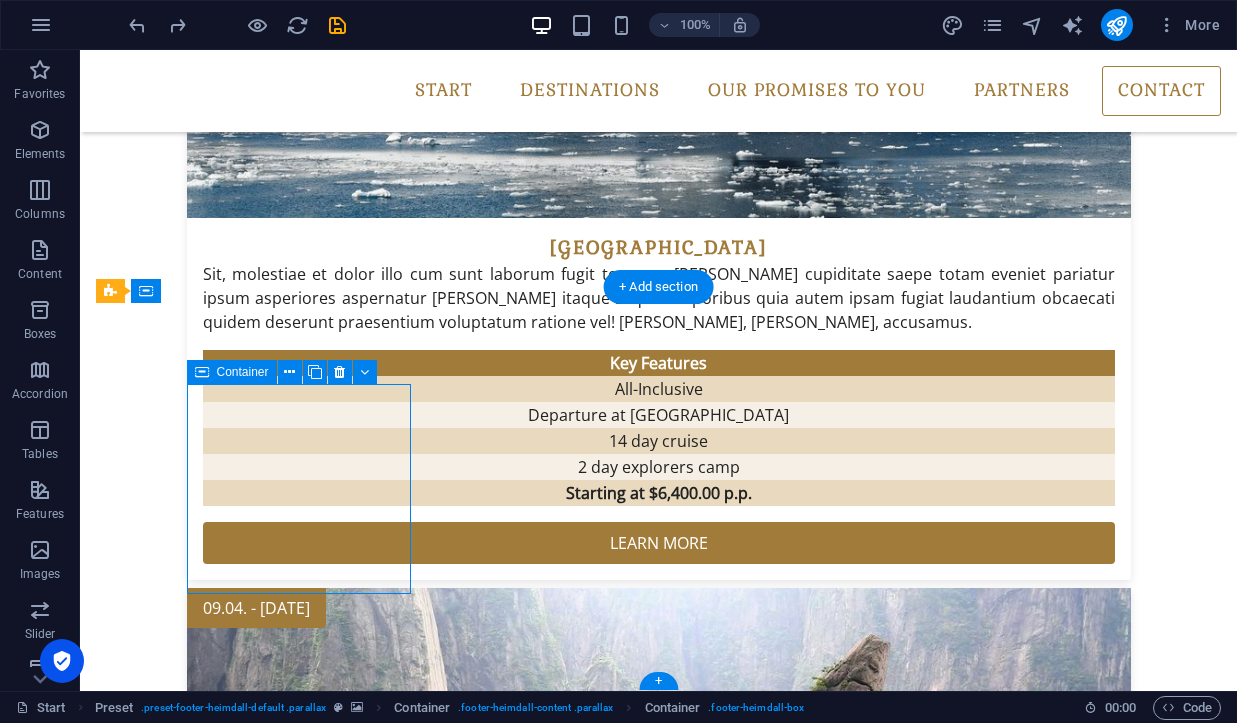 click at bounding box center [485, 5582] 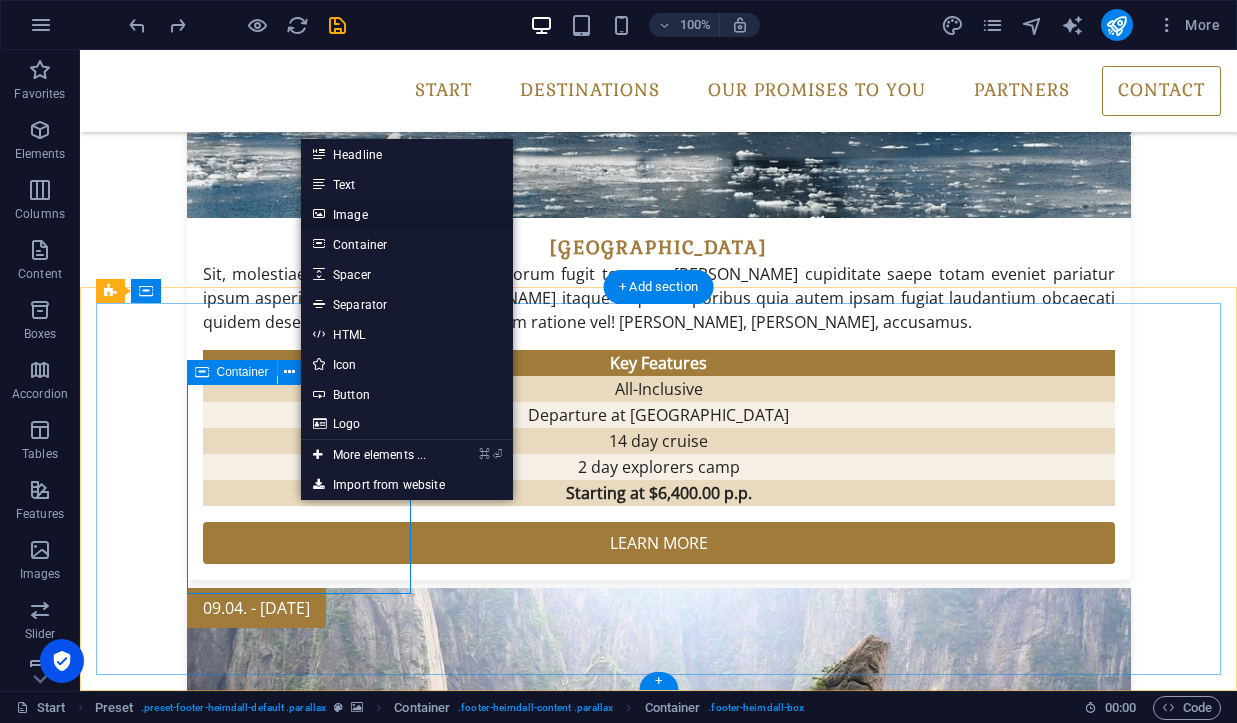 click on "Image" at bounding box center [407, 214] 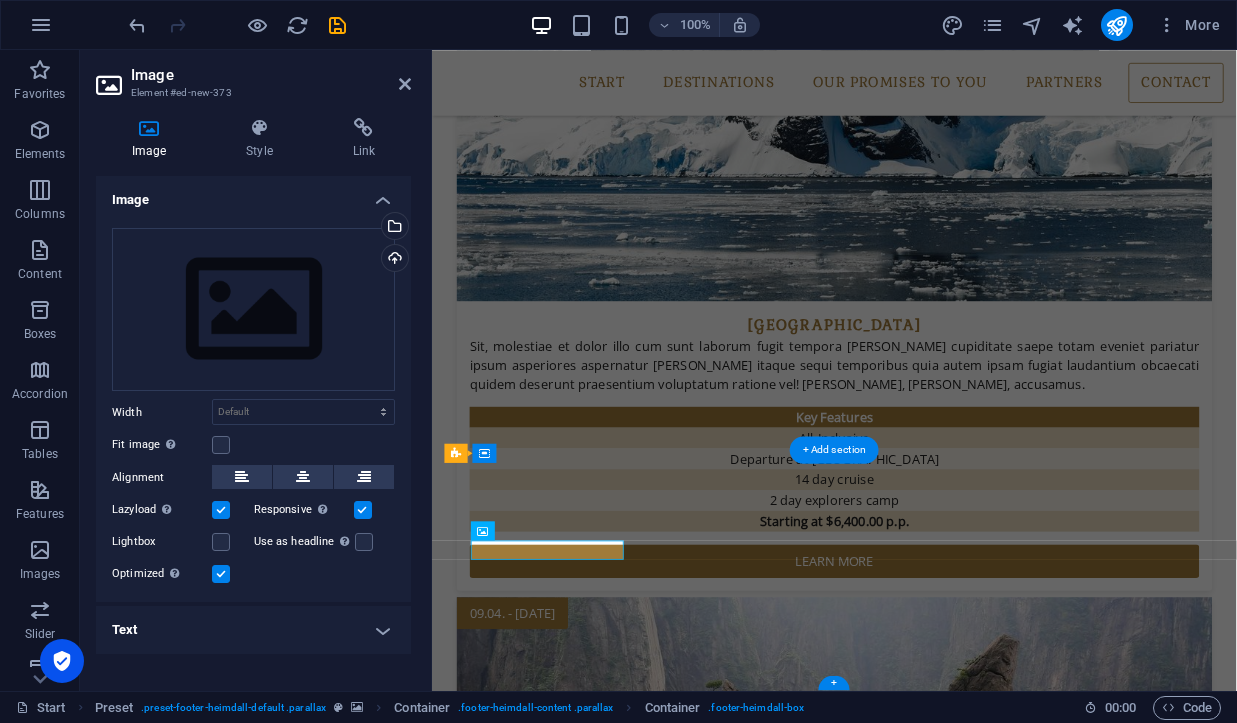 scroll, scrollTop: 3738, scrollLeft: 0, axis: vertical 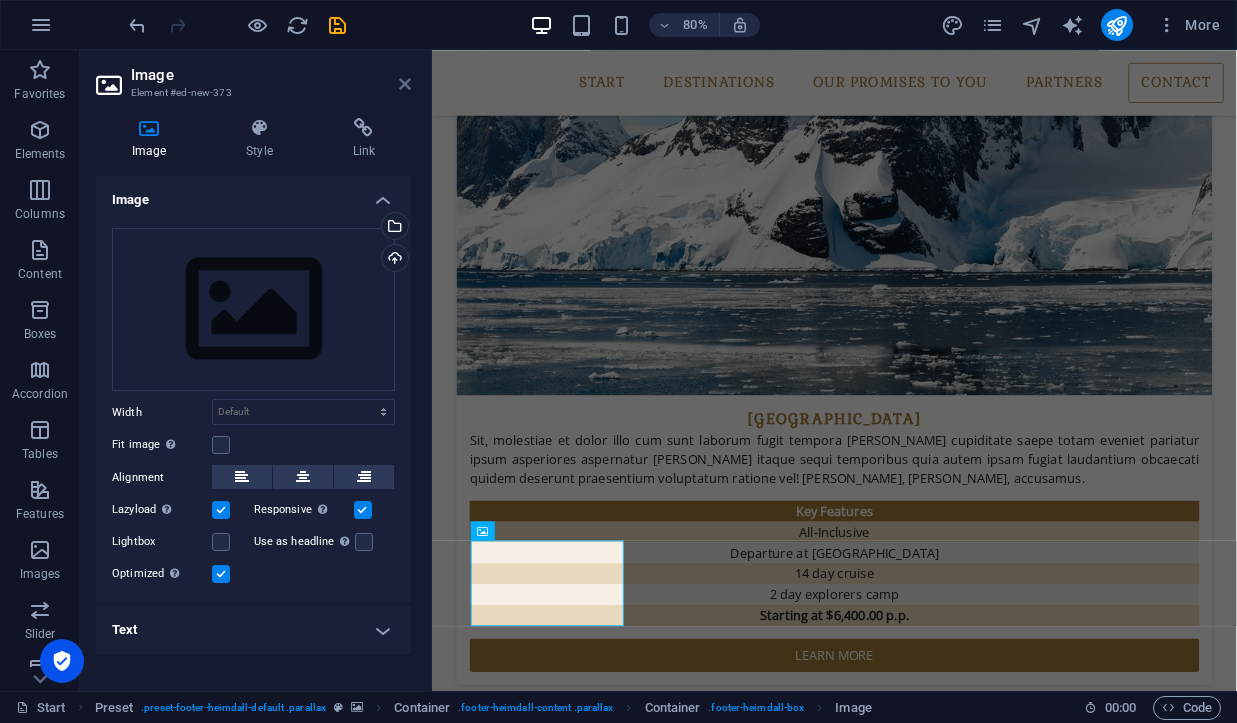 click at bounding box center (405, 84) 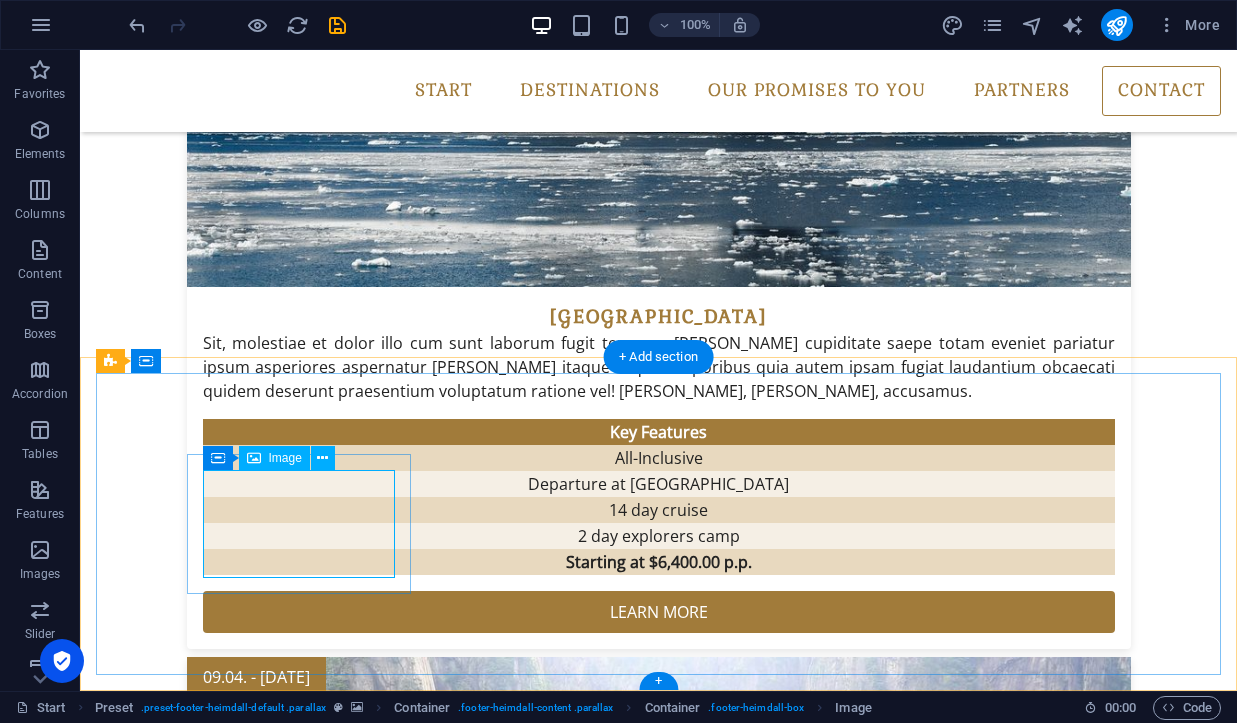 scroll, scrollTop: 3785, scrollLeft: 0, axis: vertical 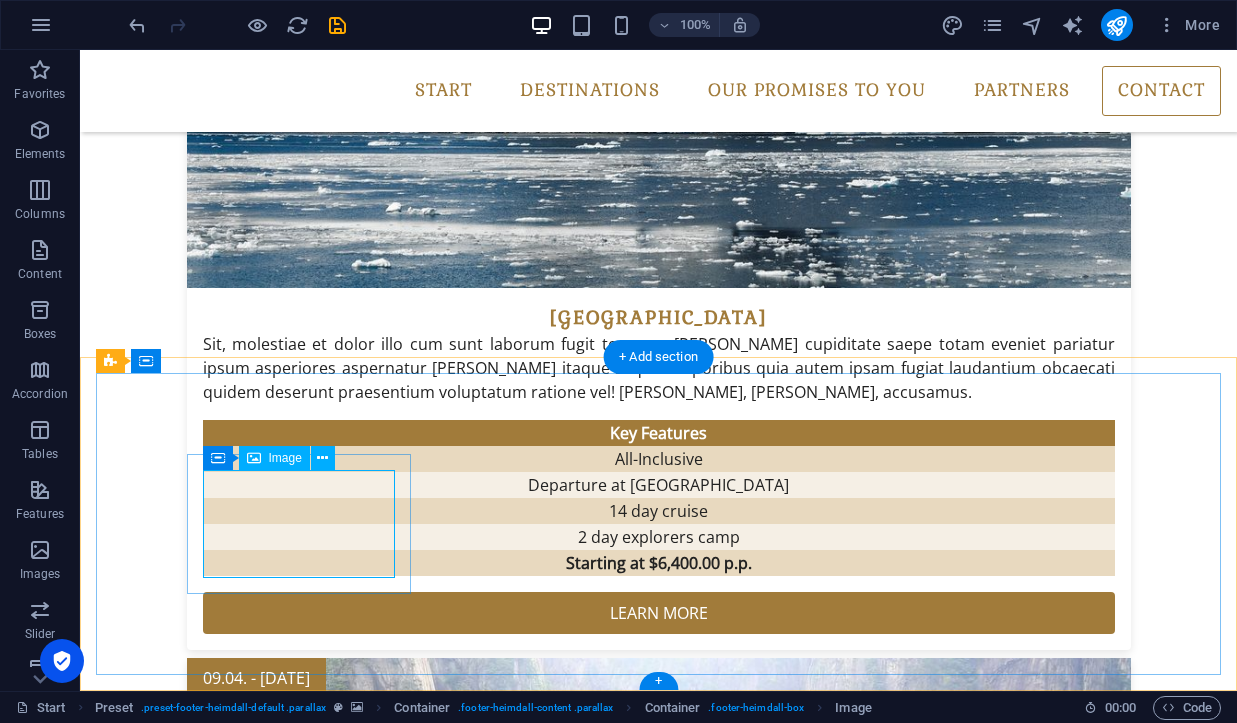 click at bounding box center (585, 5642) 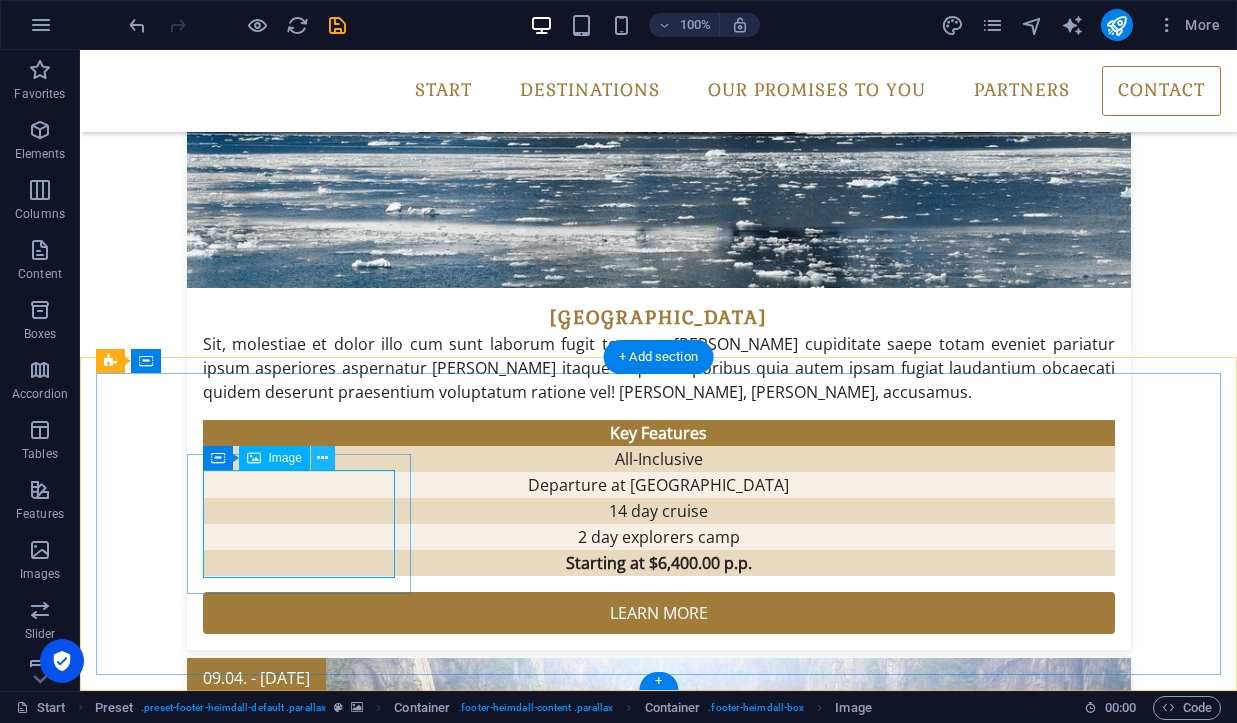 click at bounding box center (322, 458) 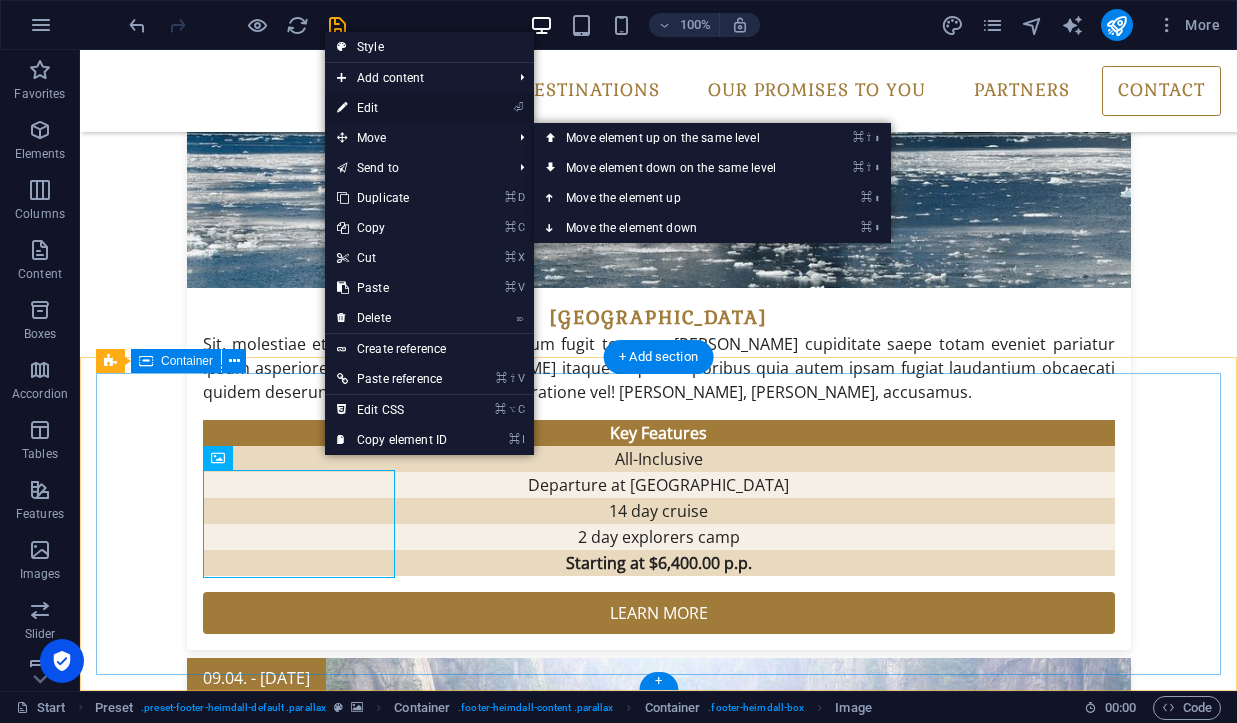 click on "⏎  Edit" at bounding box center (392, 108) 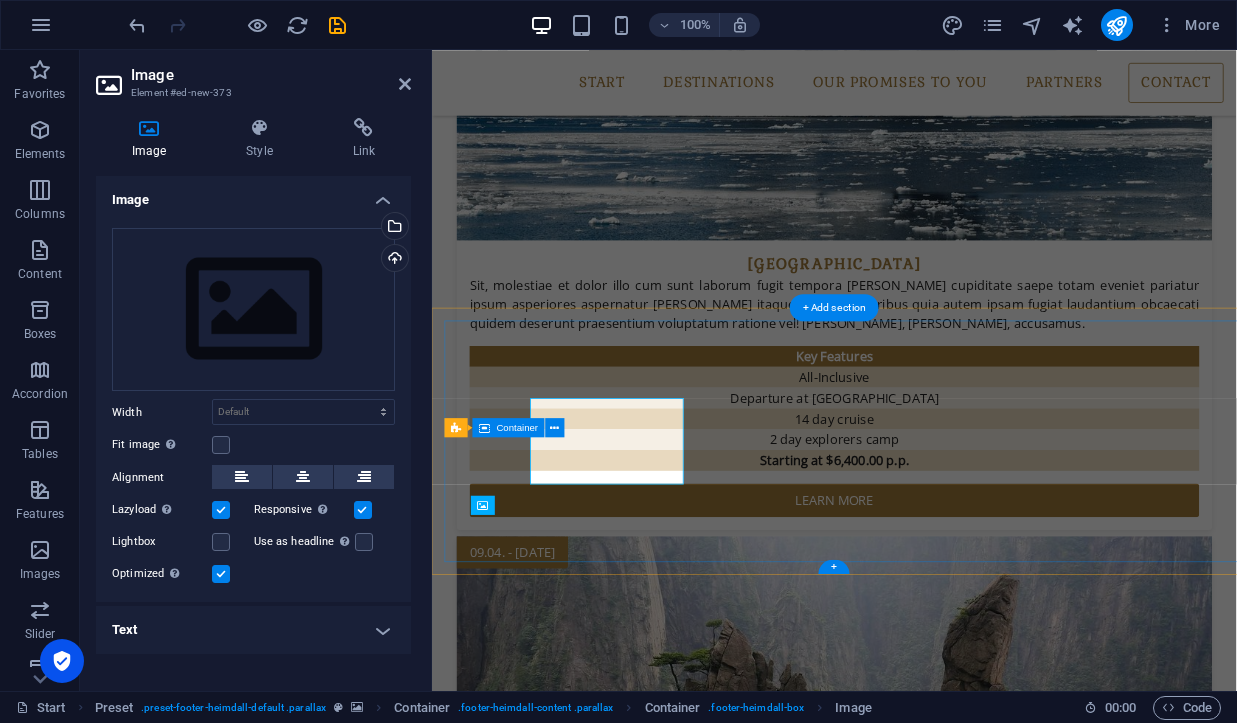 scroll, scrollTop: 3770, scrollLeft: 0, axis: vertical 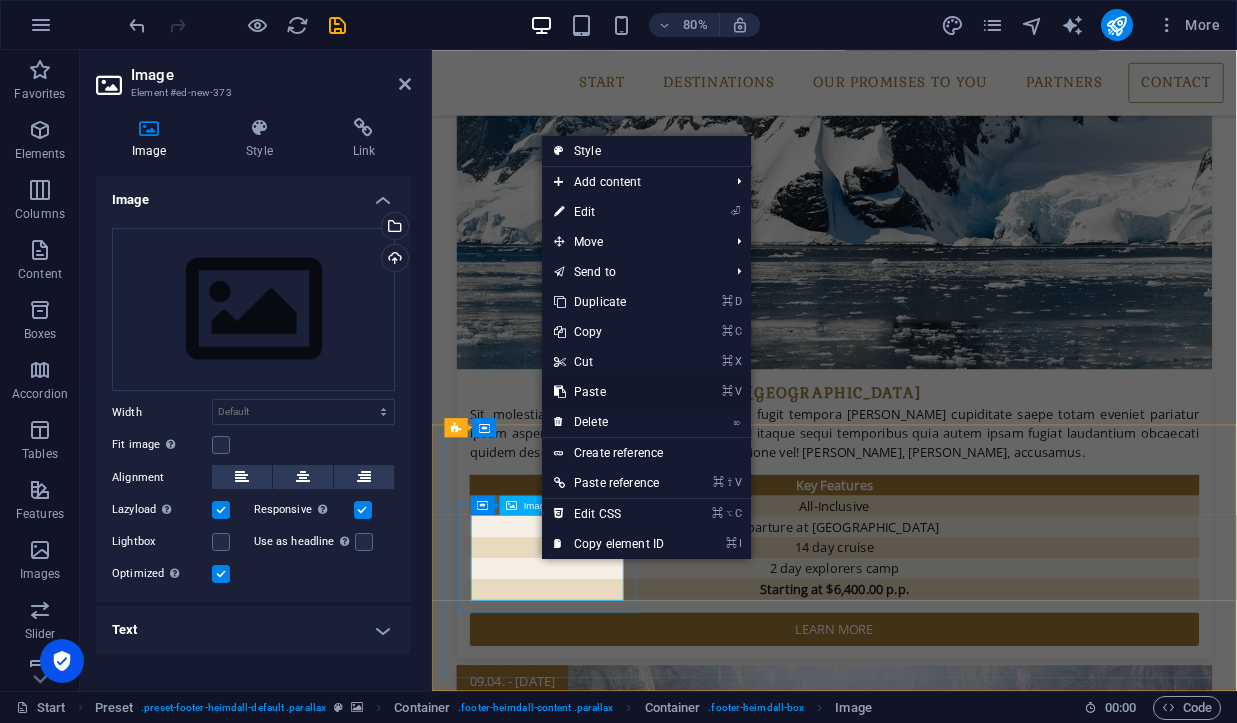 click on "⌘ V  Paste" at bounding box center [609, 392] 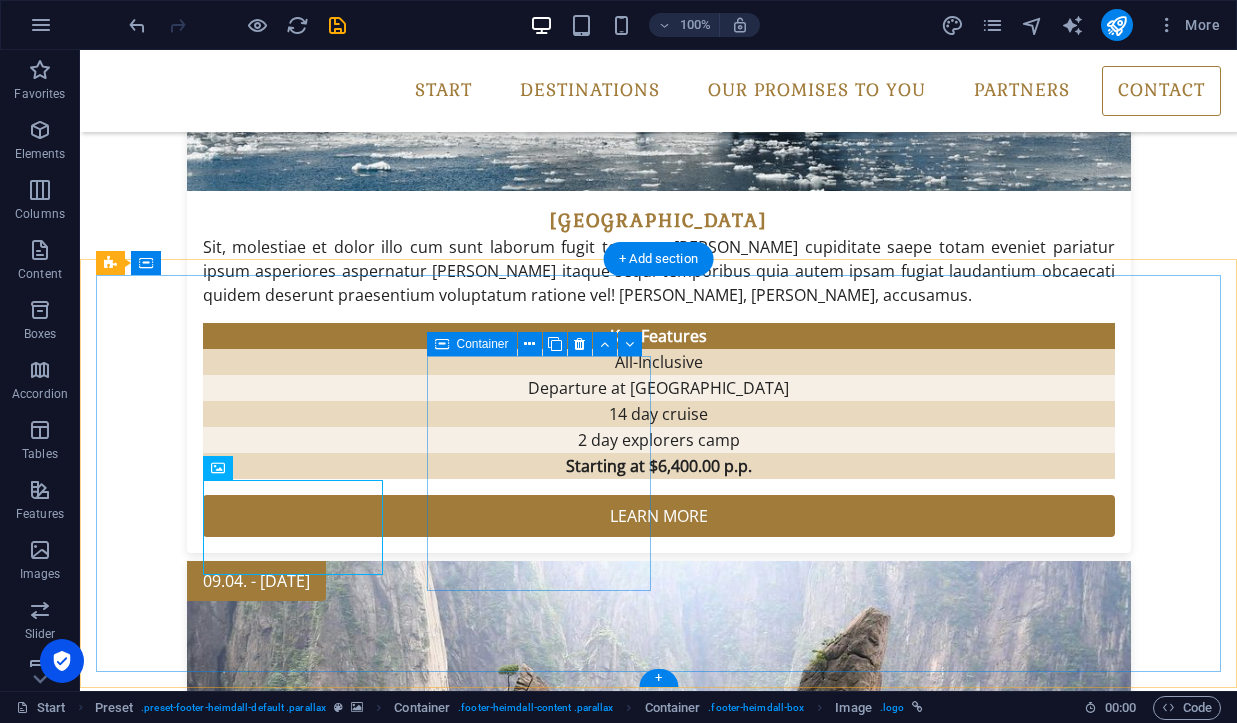 scroll, scrollTop: 3880, scrollLeft: 0, axis: vertical 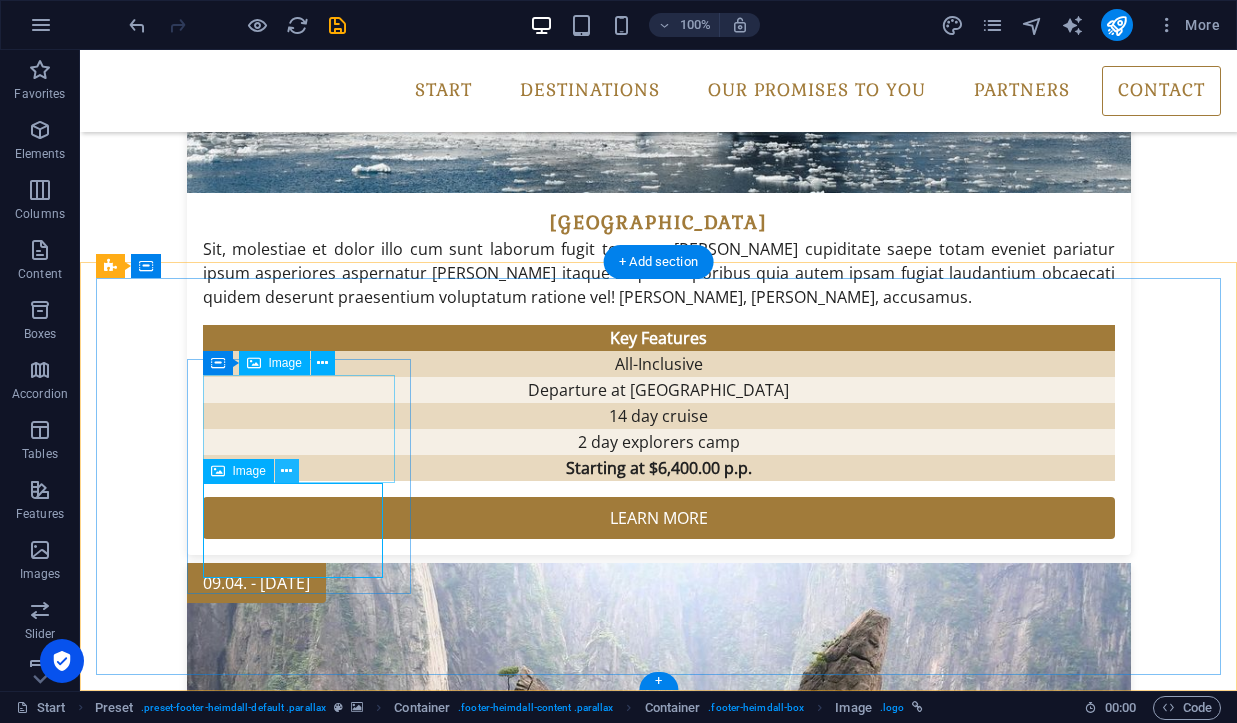 click at bounding box center [286, 471] 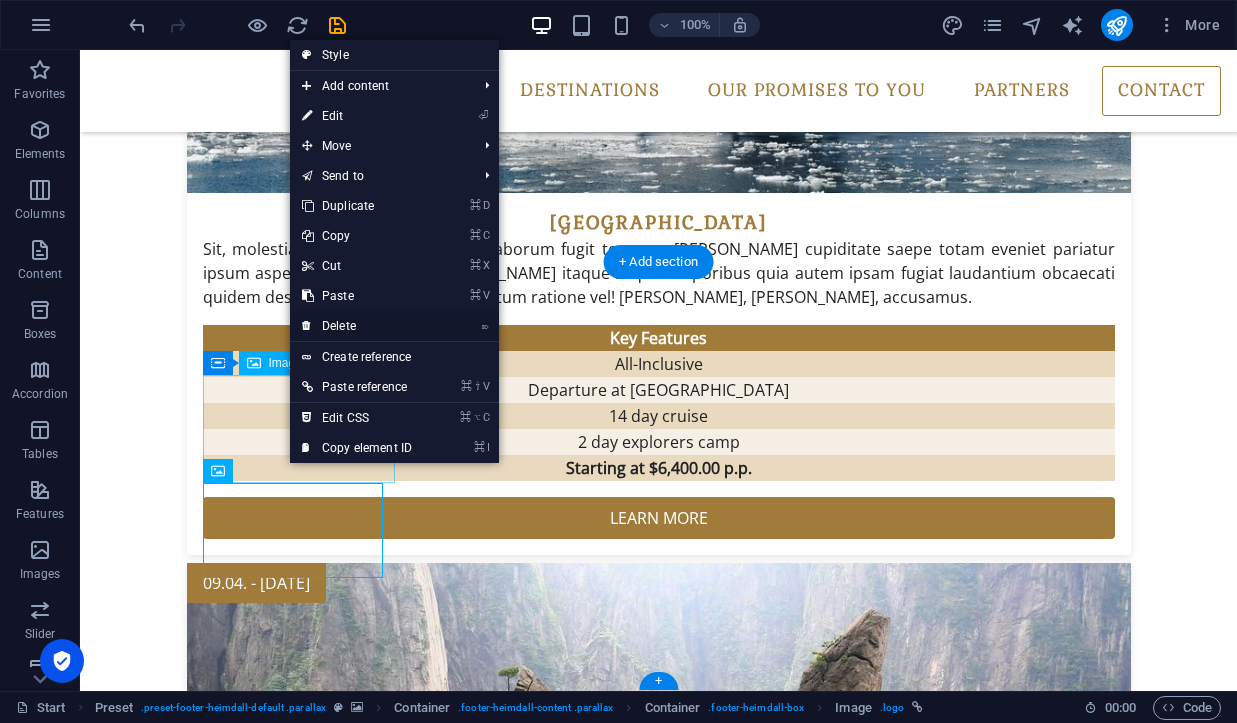 click on "⌦  Delete" at bounding box center [357, 326] 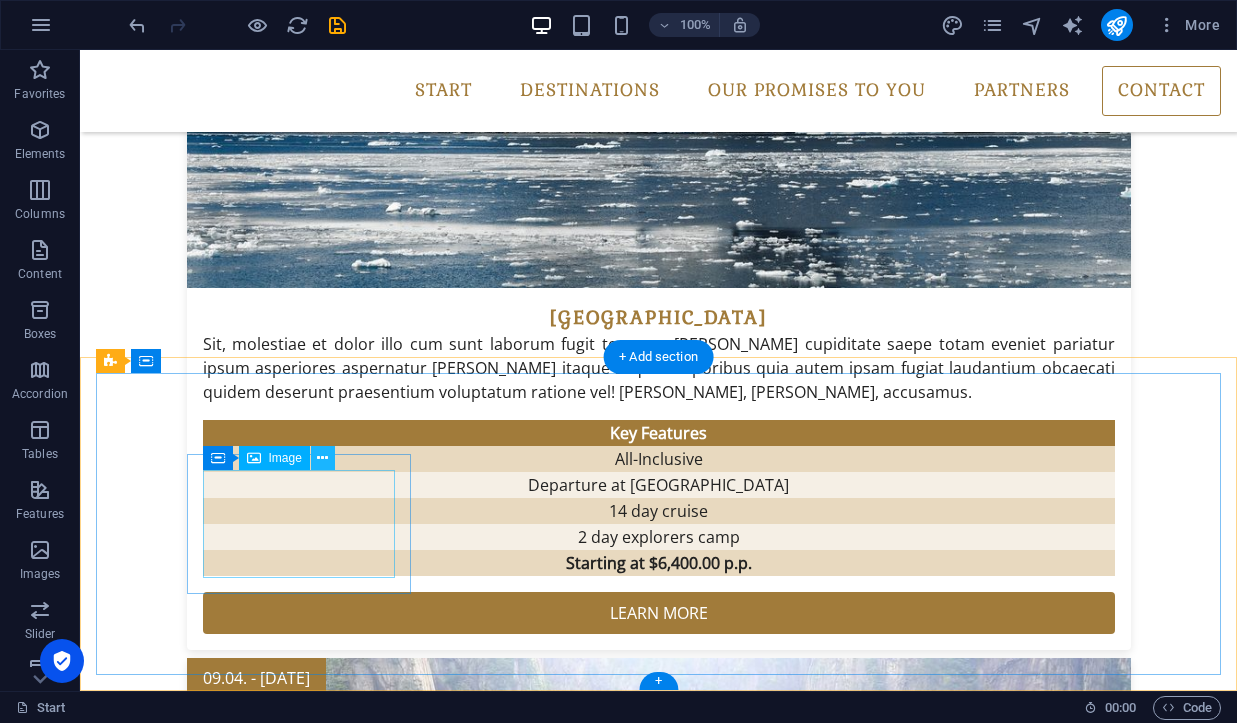 click at bounding box center [322, 458] 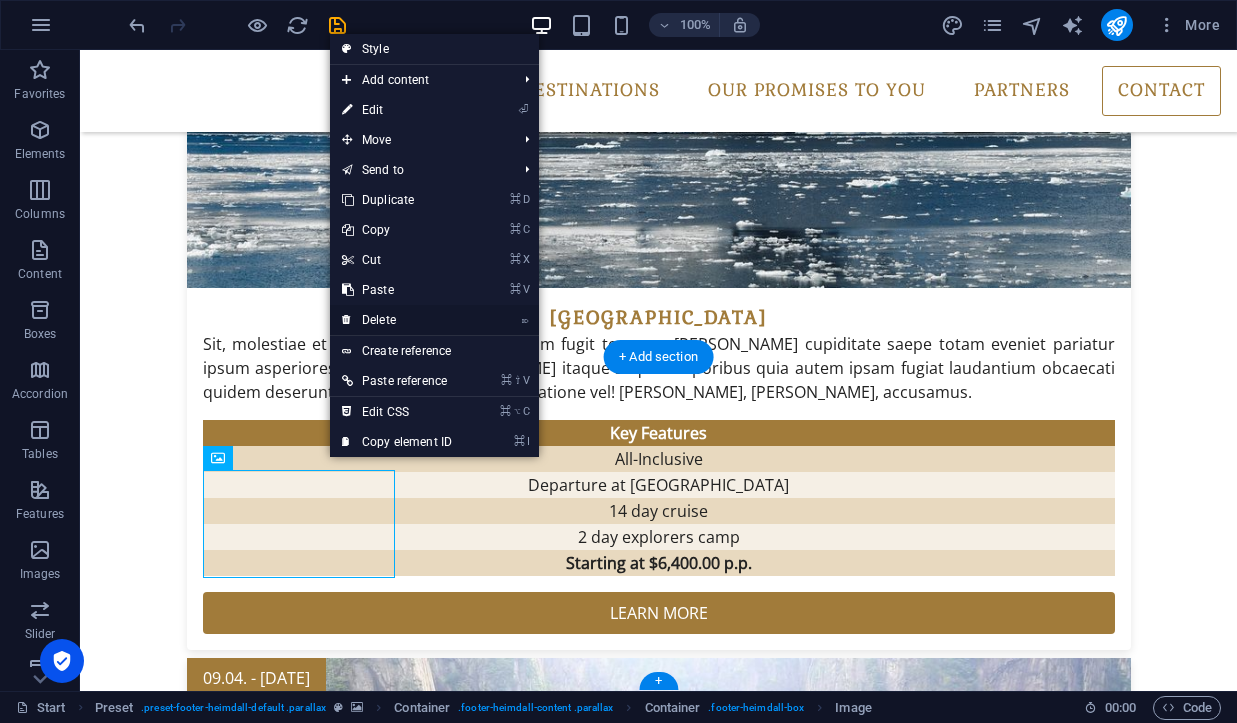 click on "⌦  Delete" at bounding box center [397, 320] 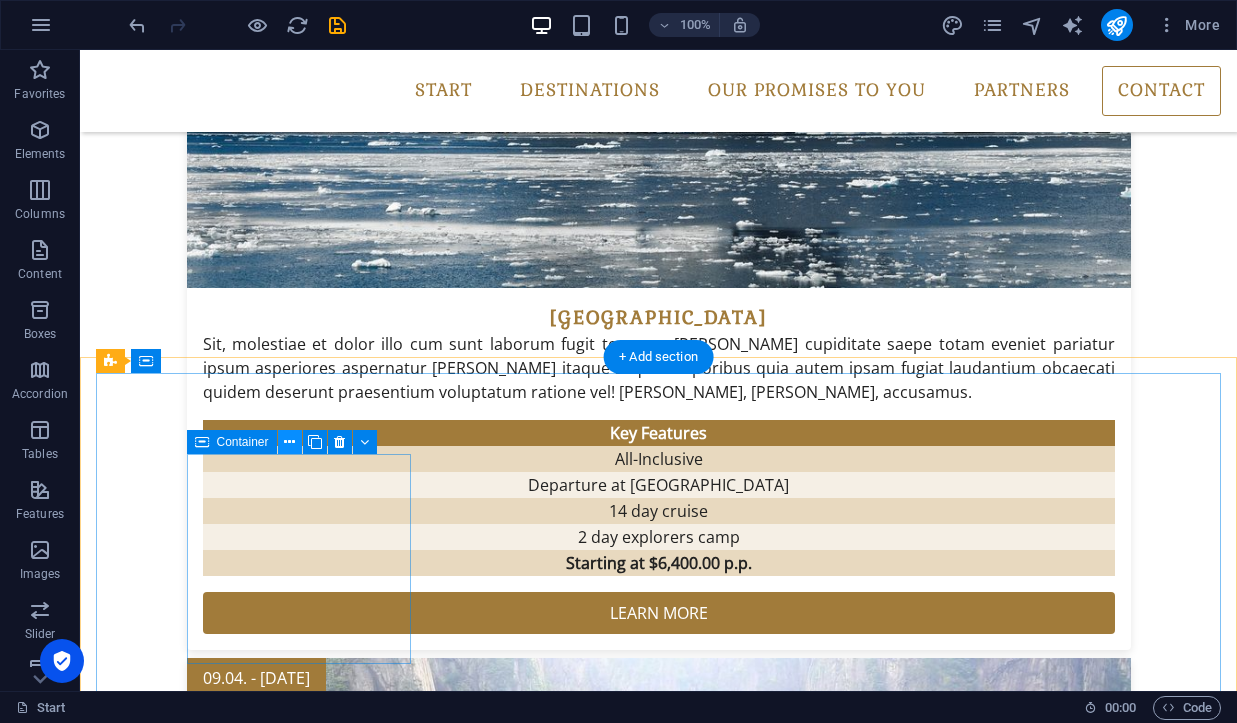 click at bounding box center [289, 442] 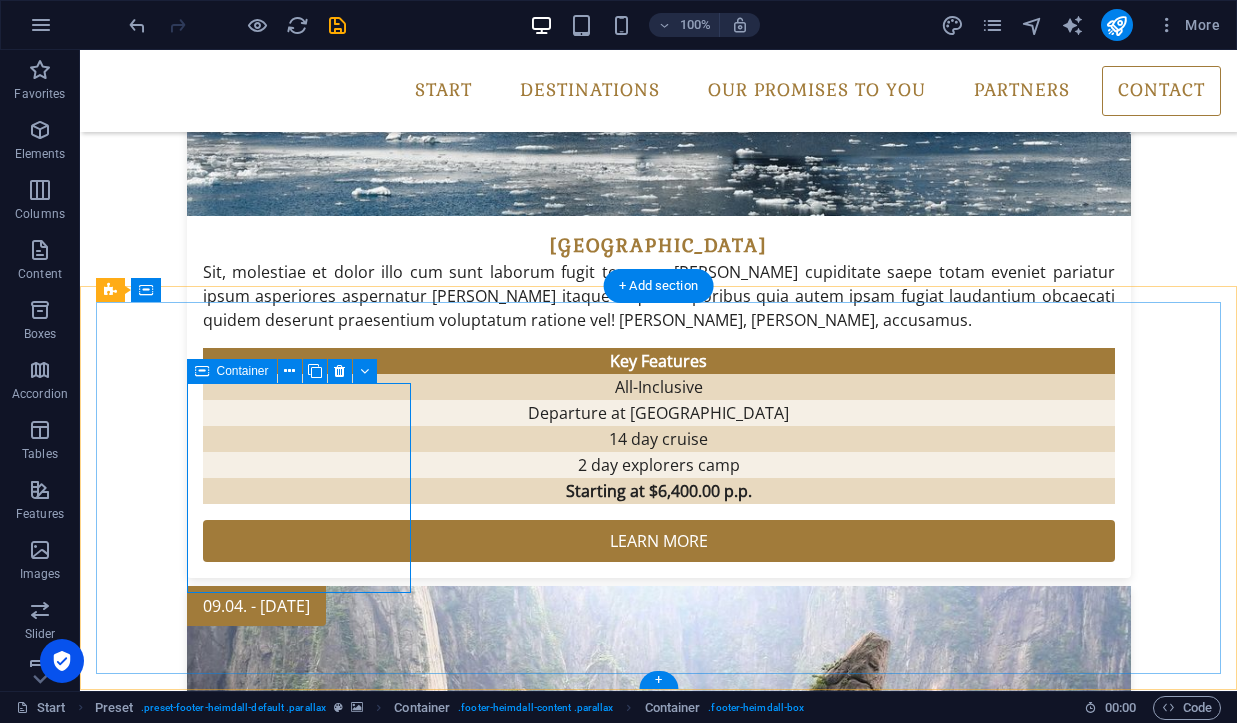 scroll, scrollTop: 3855, scrollLeft: 0, axis: vertical 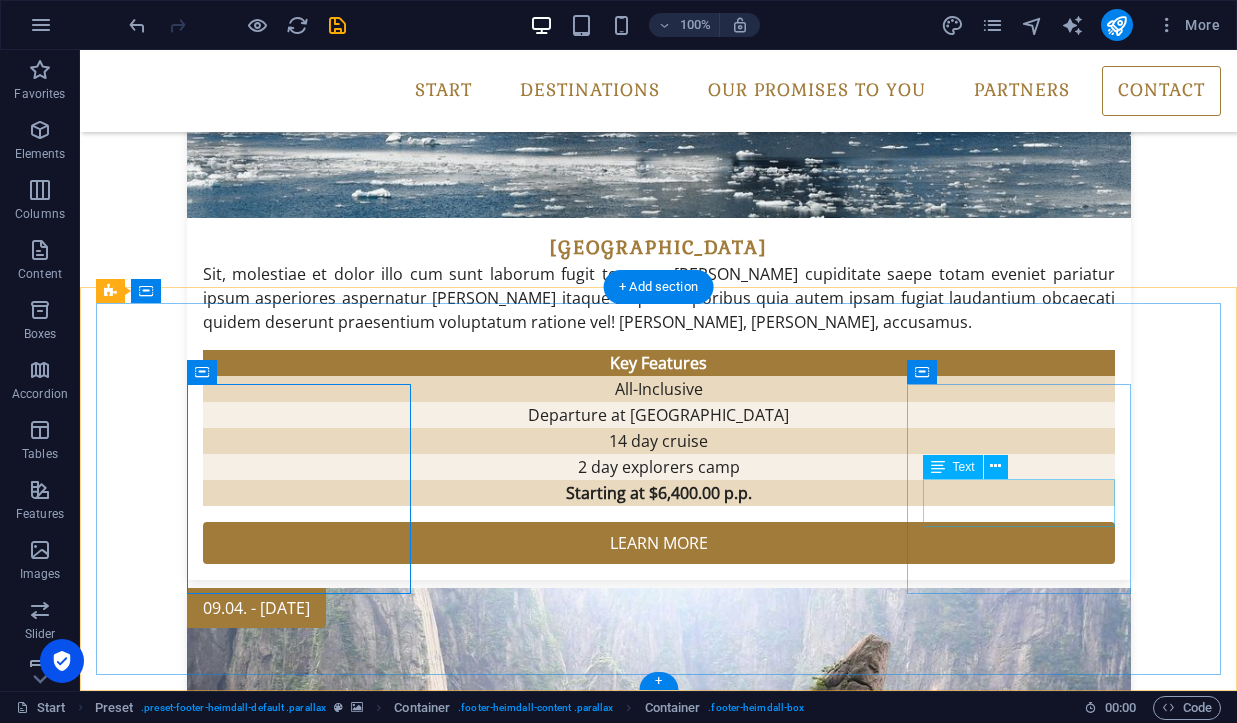 click on "a769d9f68dffdb6b42099ba7e332b1@cpanel.local Legal Notice  |  Privacy" at bounding box center [585, 5897] 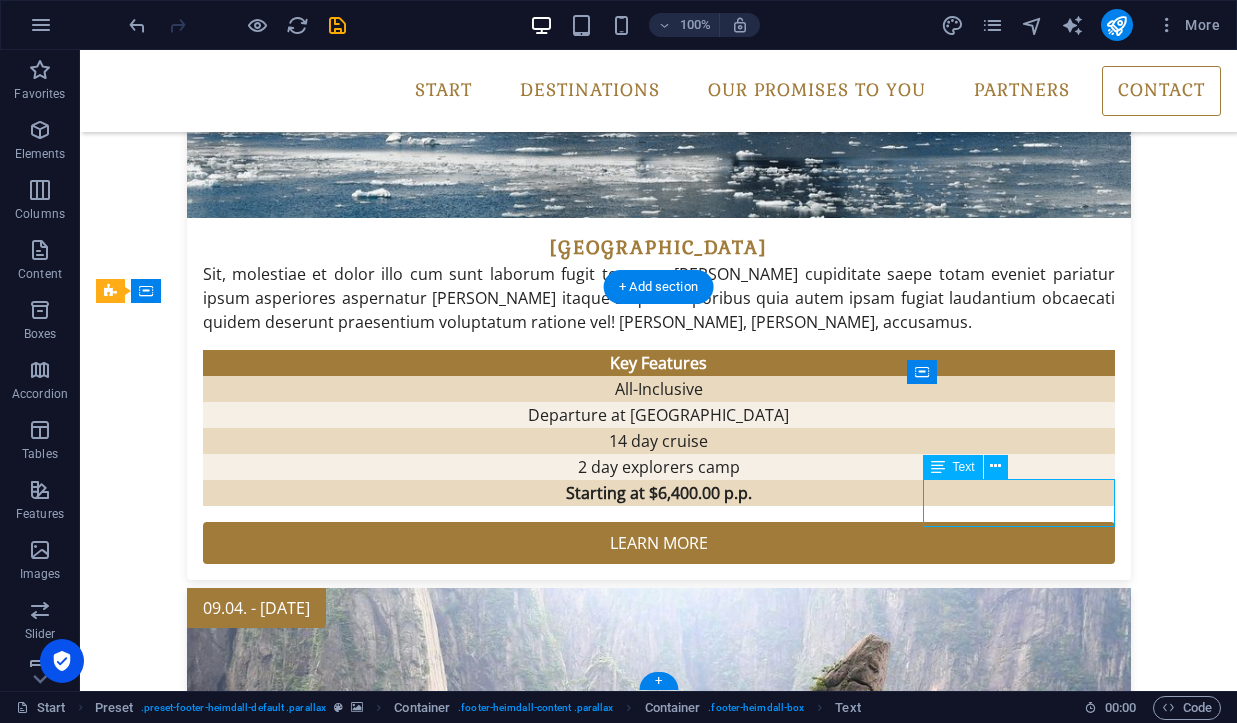click on "a769d9f68dffdb6b42099ba7e332b1@cpanel.local Legal Notice  |  Privacy" at bounding box center [585, 5897] 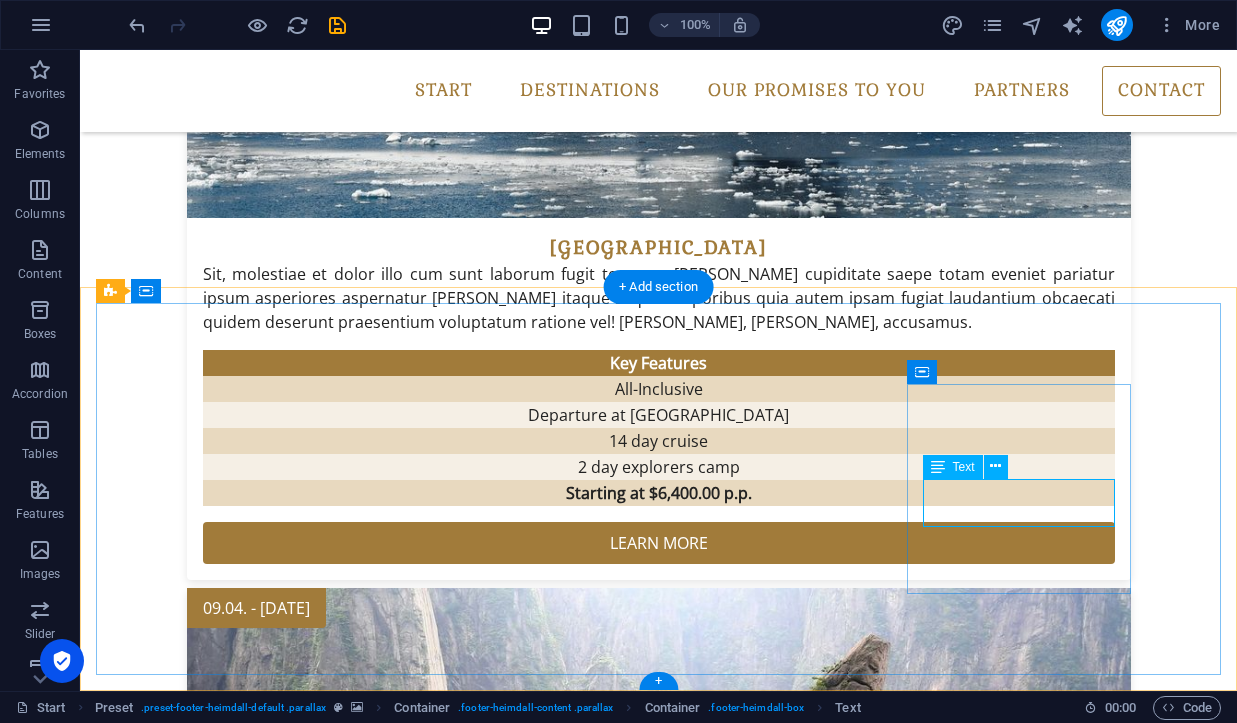 click on "a769d9f68dffdb6b42099ba7e332b1@cpanel.local Legal Notice  |  Privacy" at bounding box center [585, 5897] 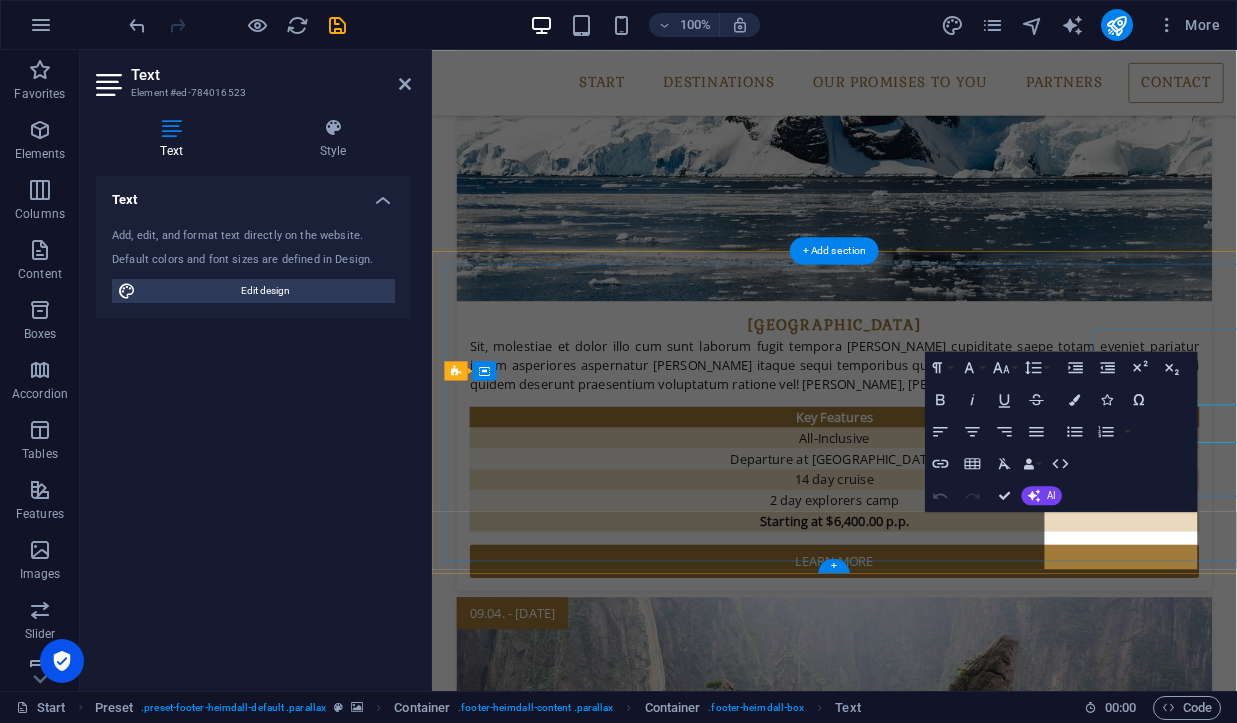 scroll, scrollTop: 3841, scrollLeft: 0, axis: vertical 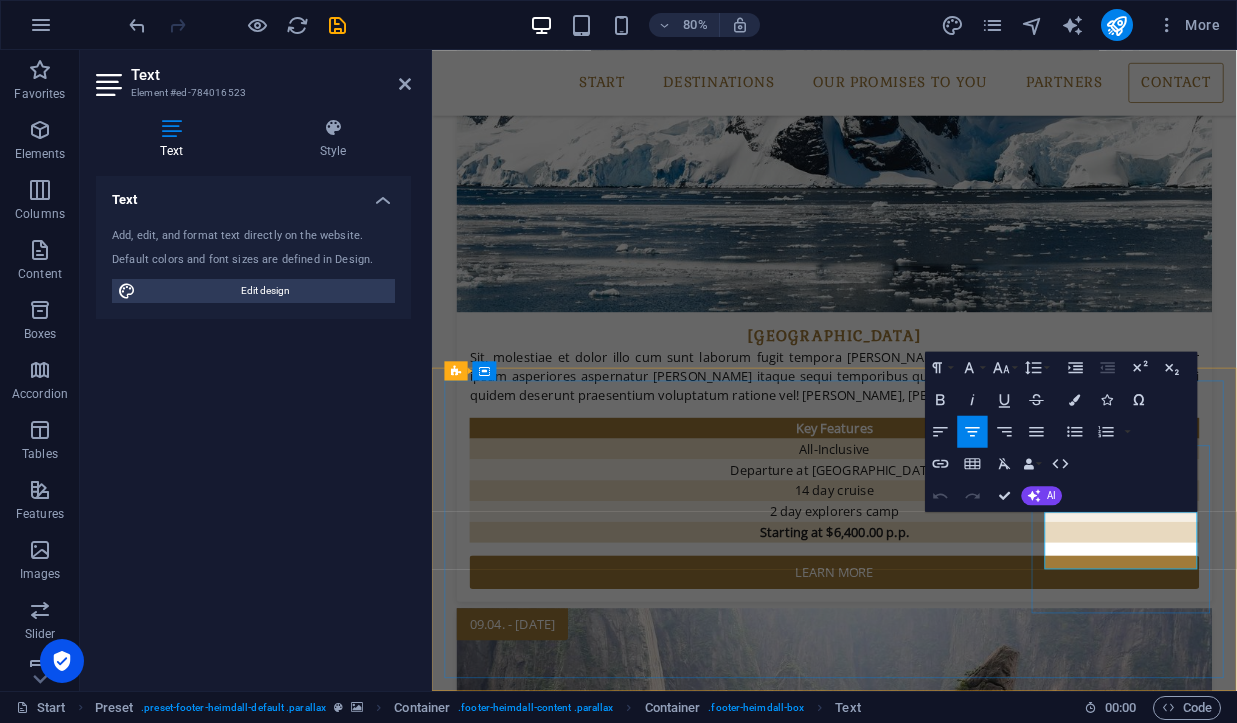 click on "Legal Notice" at bounding box center [904, 6293] 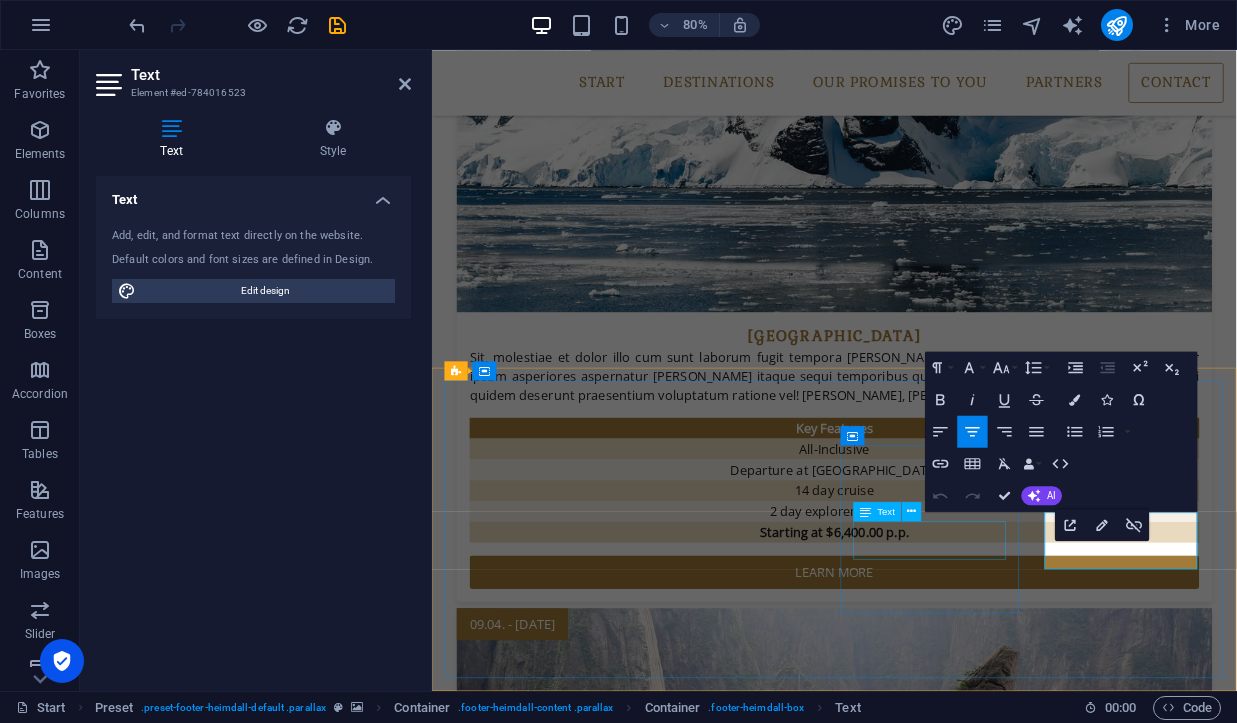 click on "Phone:  Fax:" at bounding box center (935, 6166) 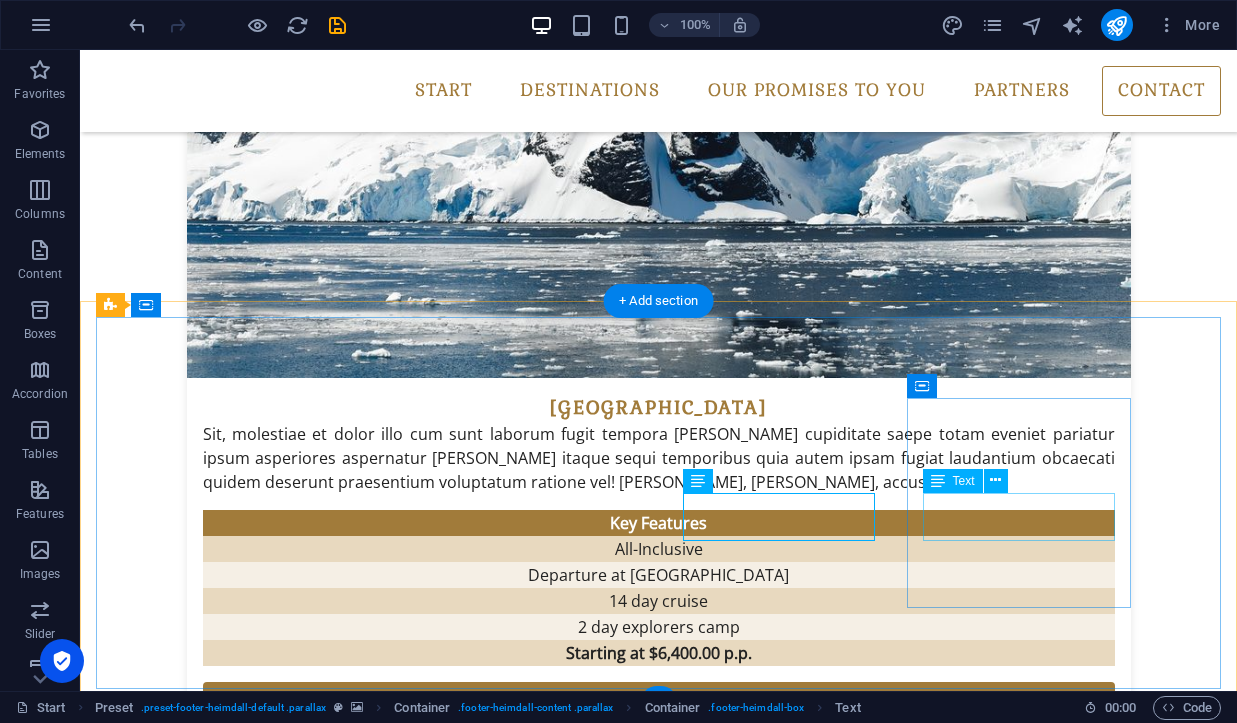 click on "Text" at bounding box center (964, 481) 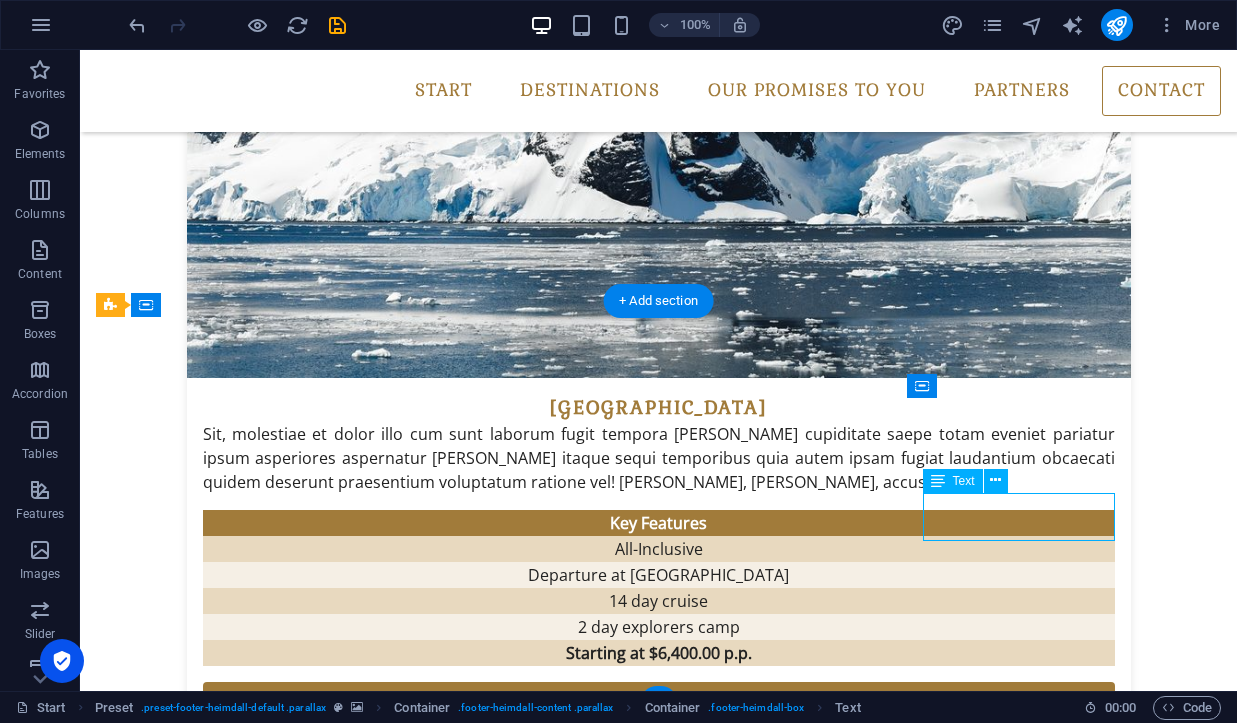 click on "Text" at bounding box center [964, 481] 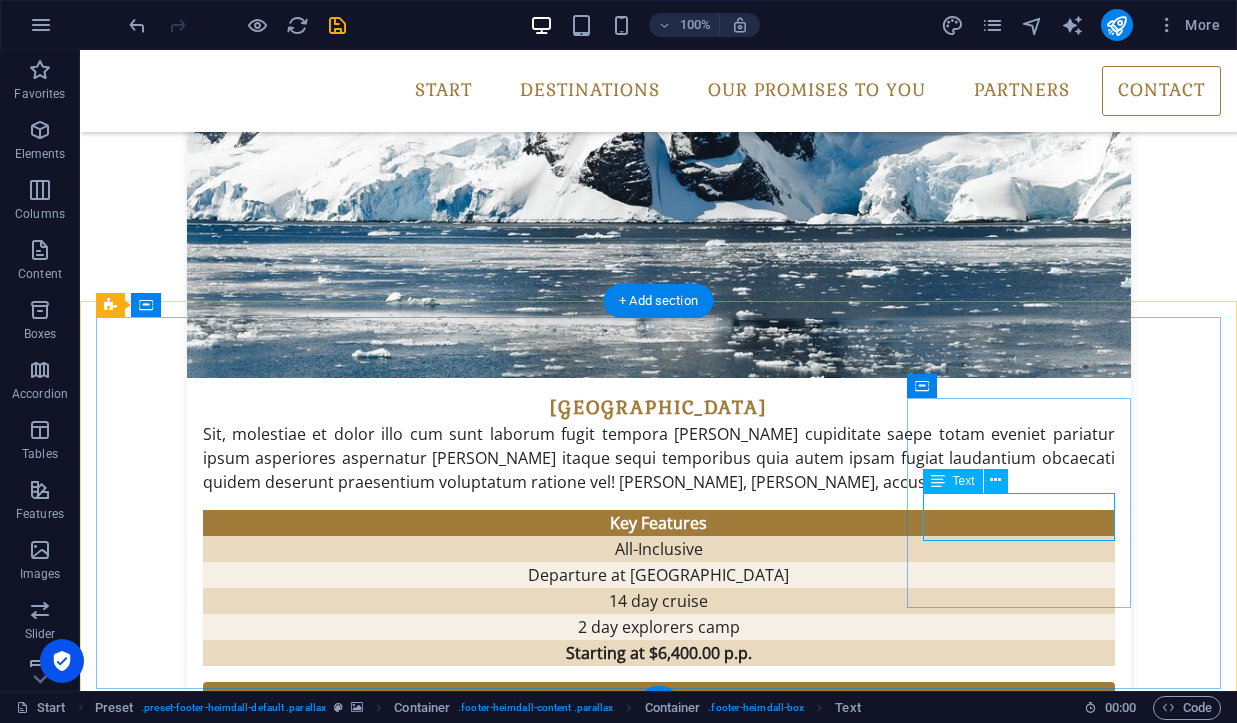 click on "a769d9f68dffdb6b42099ba7e332b1@cpanel.local Legal Notice  |  Privacy" at bounding box center [585, 6281] 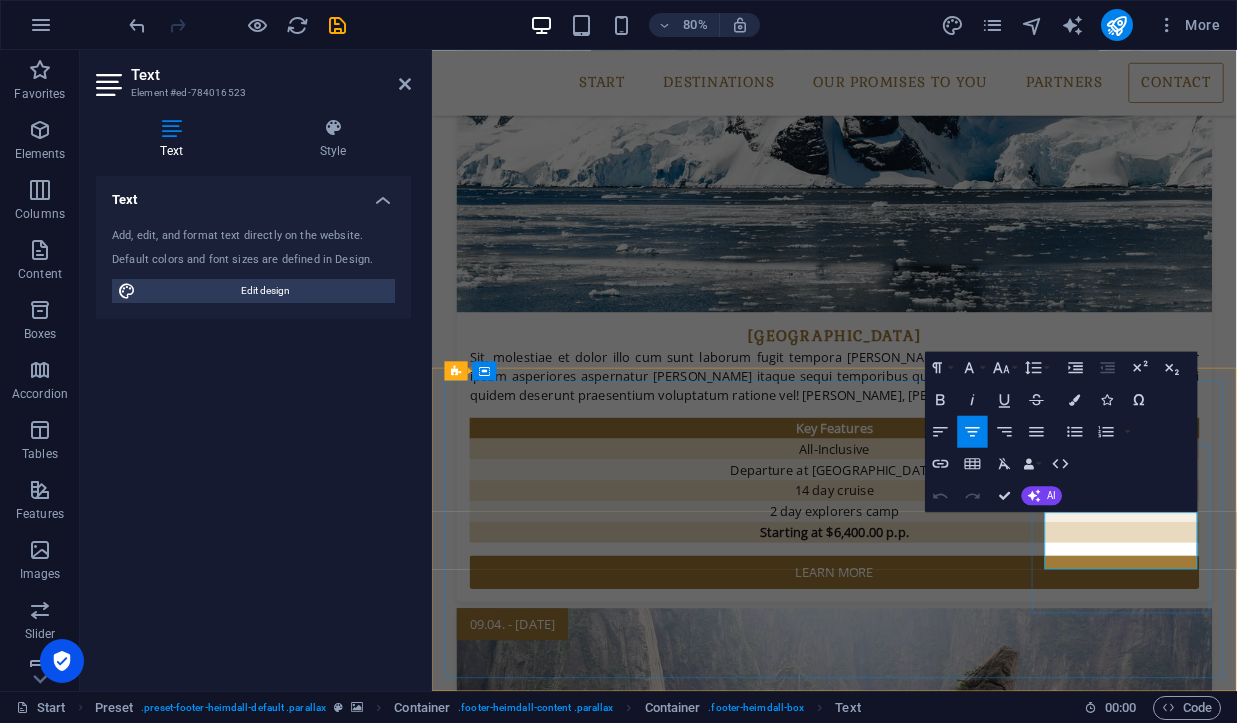 click on "a769d9f68dffdb6b42099ba7e332b1@cpanel.local" at bounding box center [935, 6269] 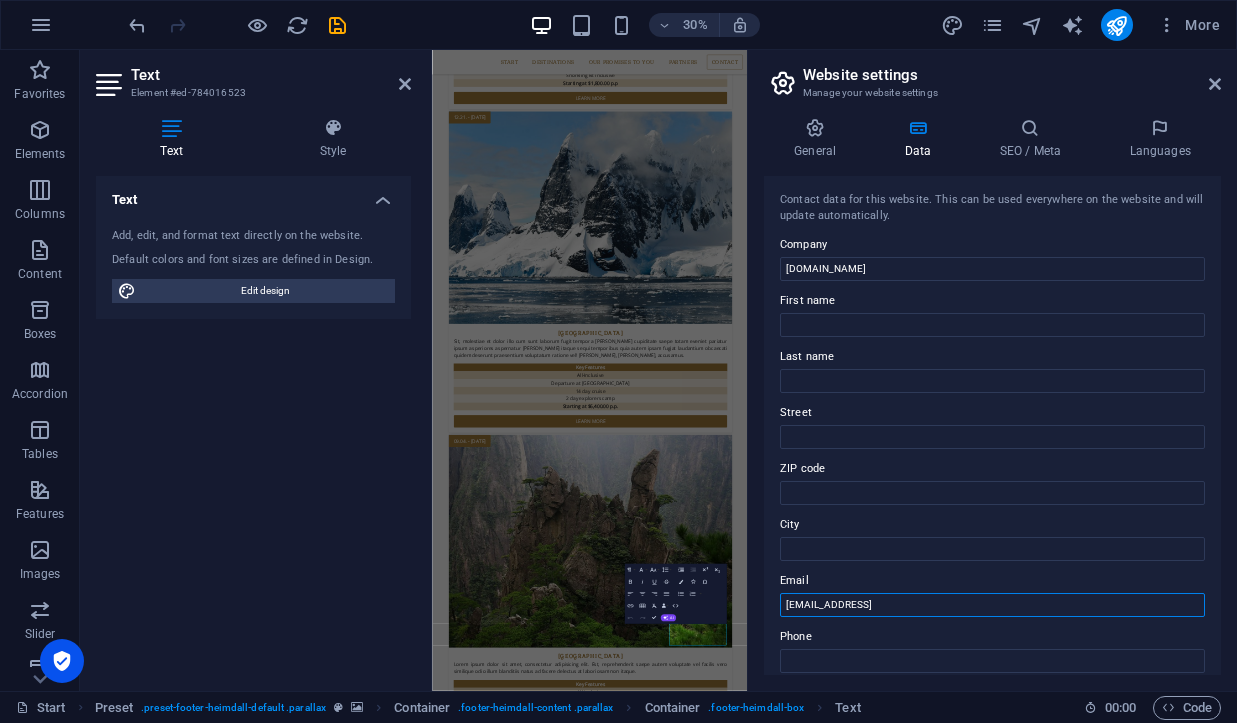 drag, startPoint x: 1453, startPoint y: 660, endPoint x: 1462, endPoint y: 1887, distance: 1227.033 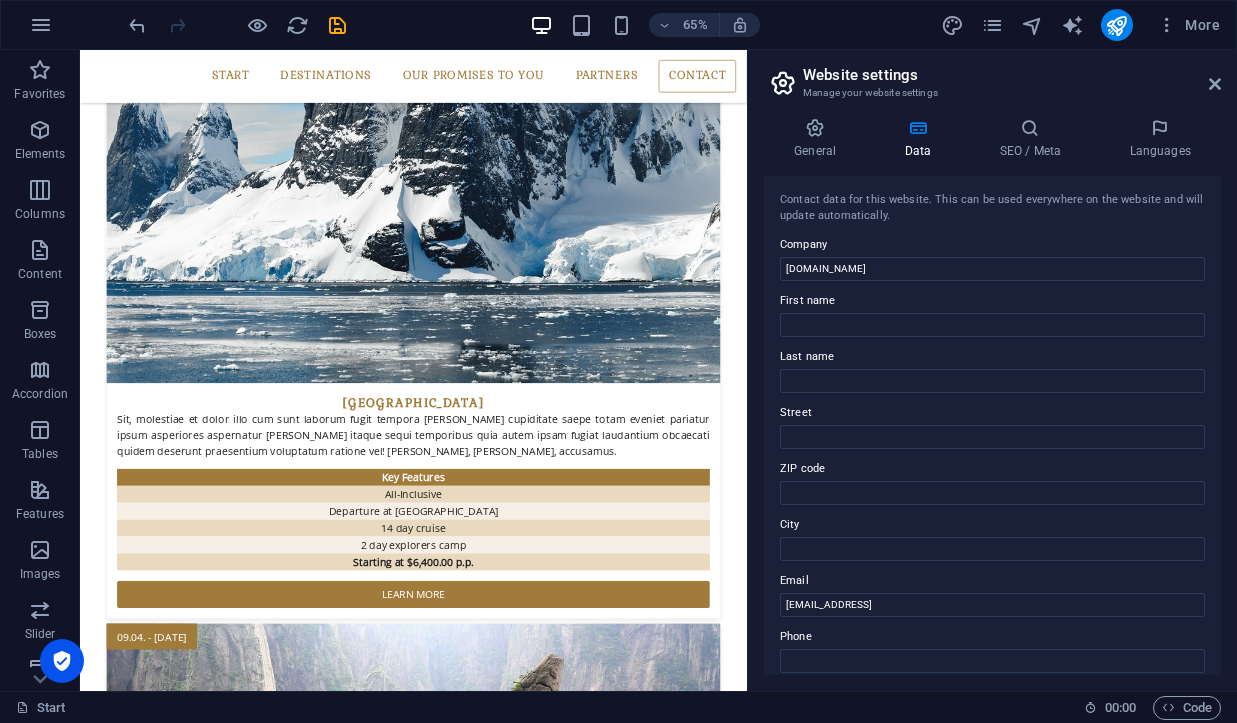 click on "Last name" at bounding box center [992, 357] 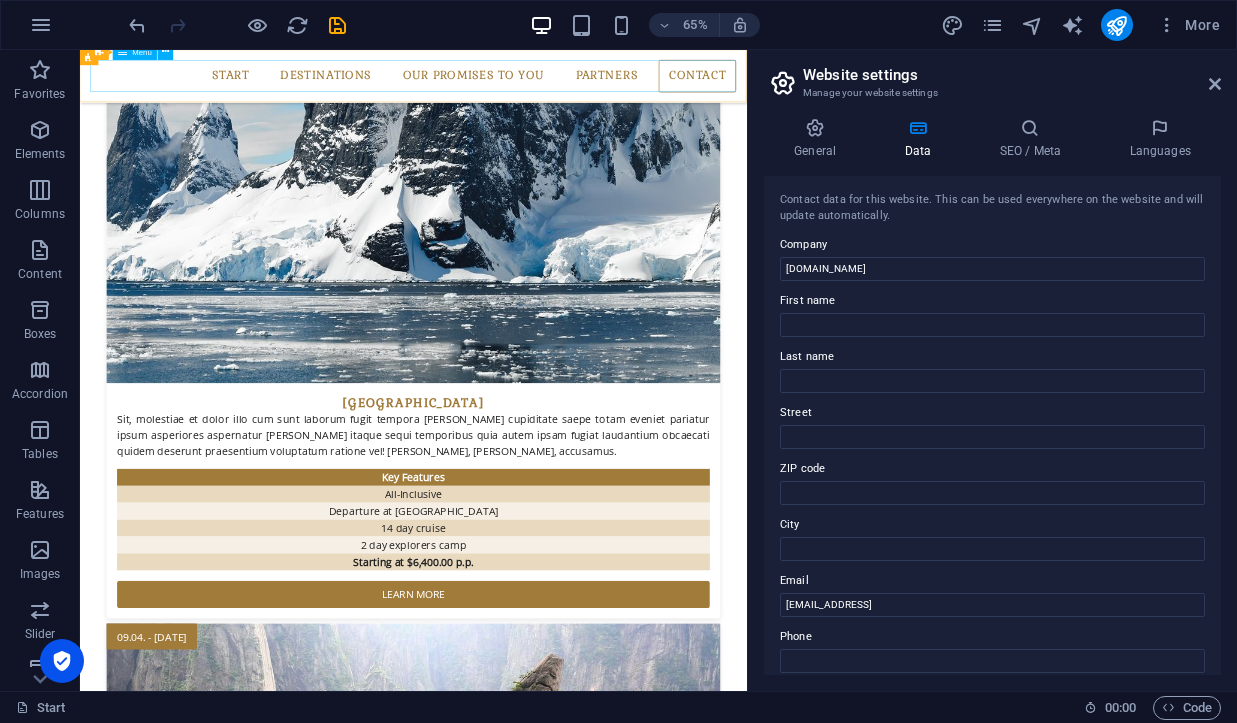 click on "Start Destinations Monthly Specials All Destinations Our promises to you Partners Contact" at bounding box center (593, 91) 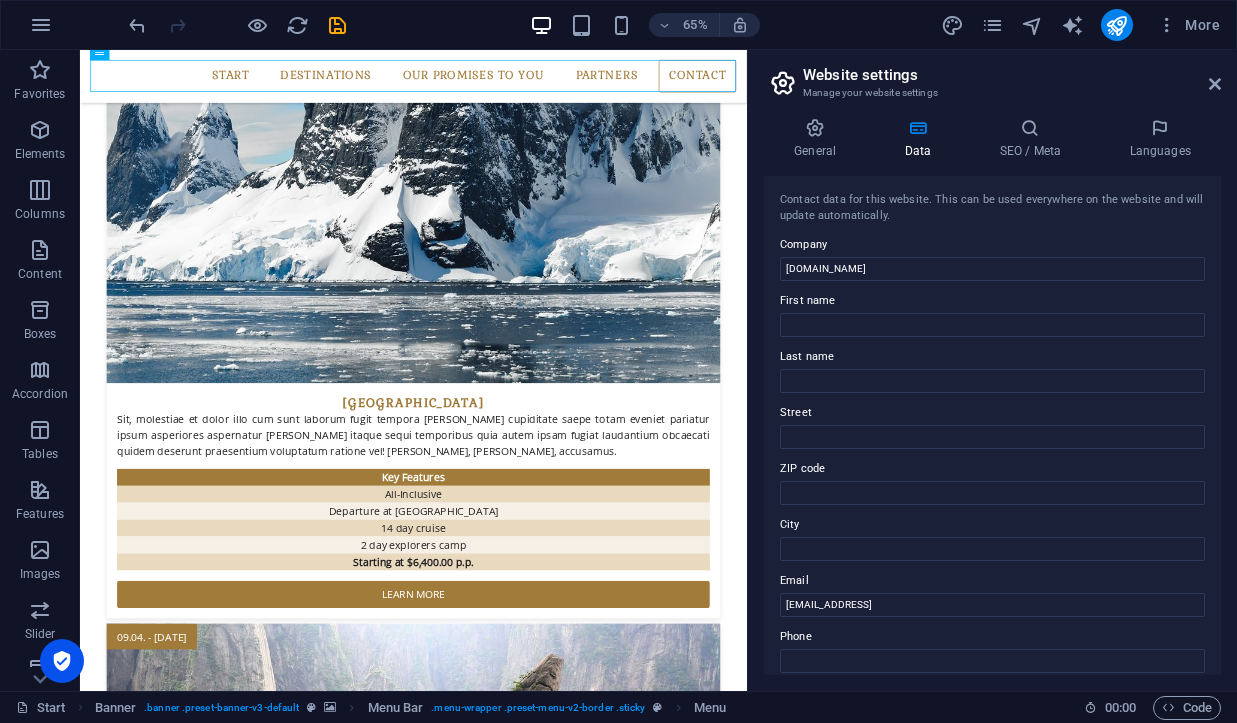 scroll, scrollTop: 0, scrollLeft: 0, axis: both 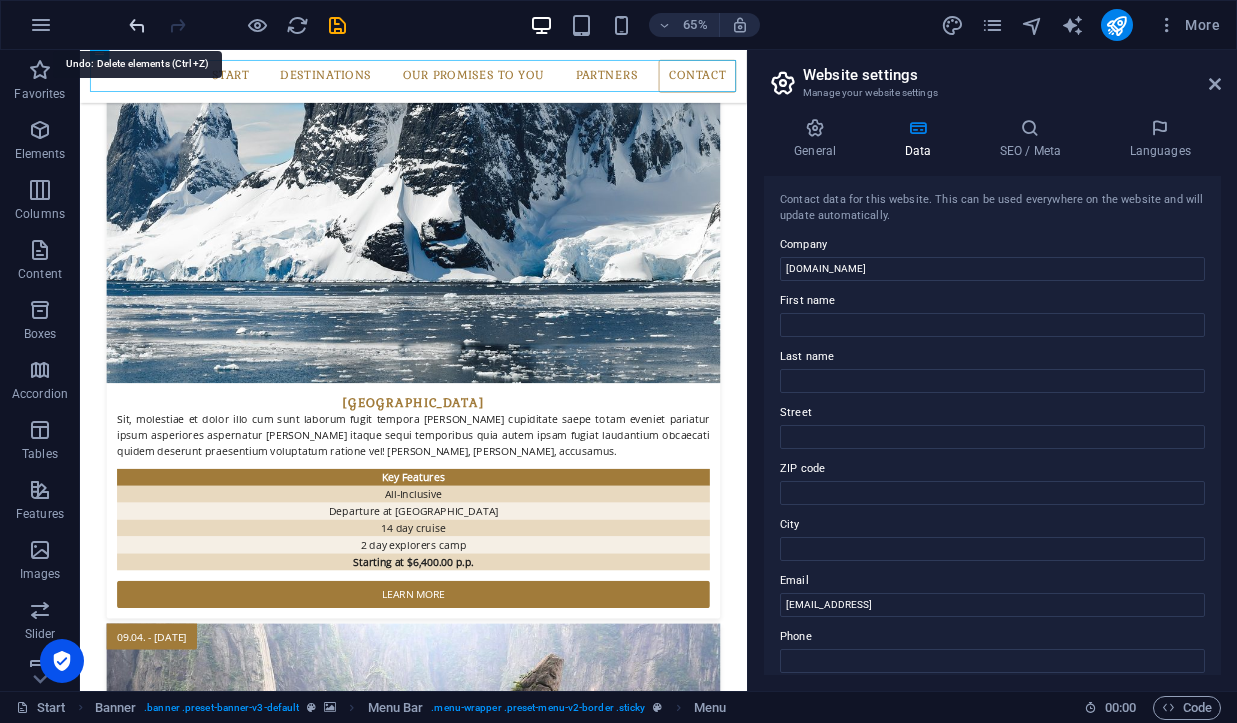 click at bounding box center [137, 25] 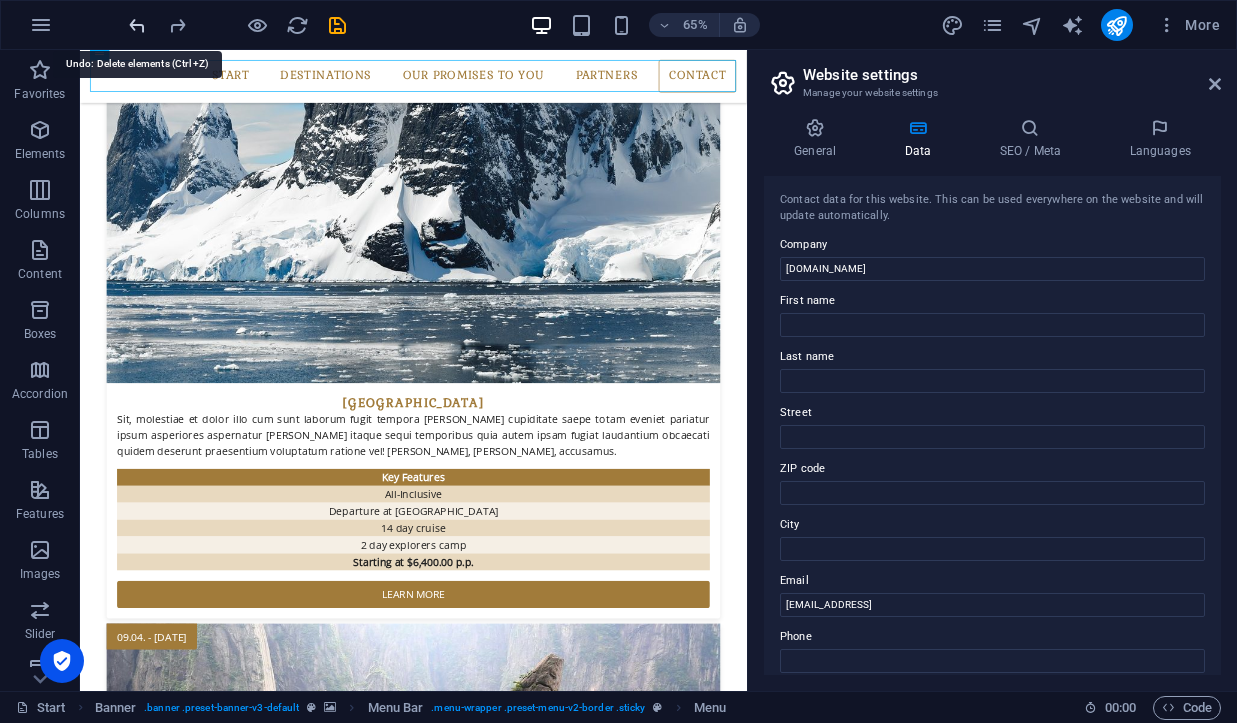 click at bounding box center (137, 25) 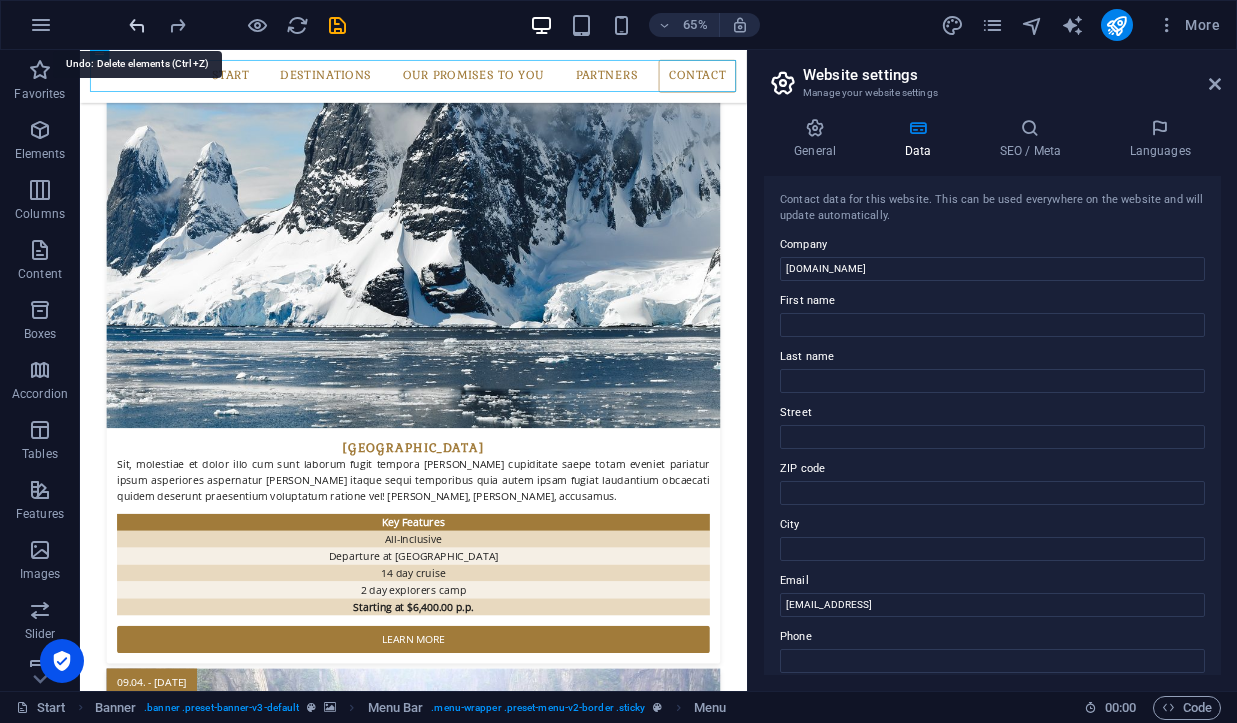 click at bounding box center (137, 25) 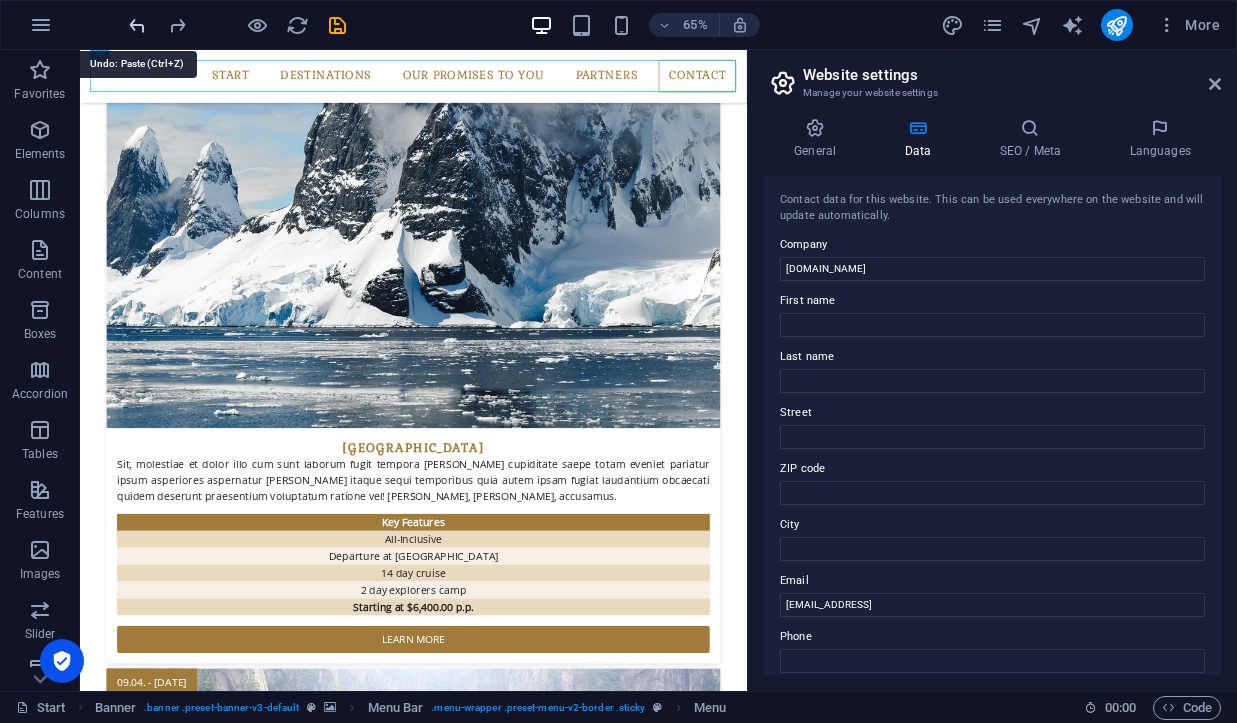 click at bounding box center [137, 25] 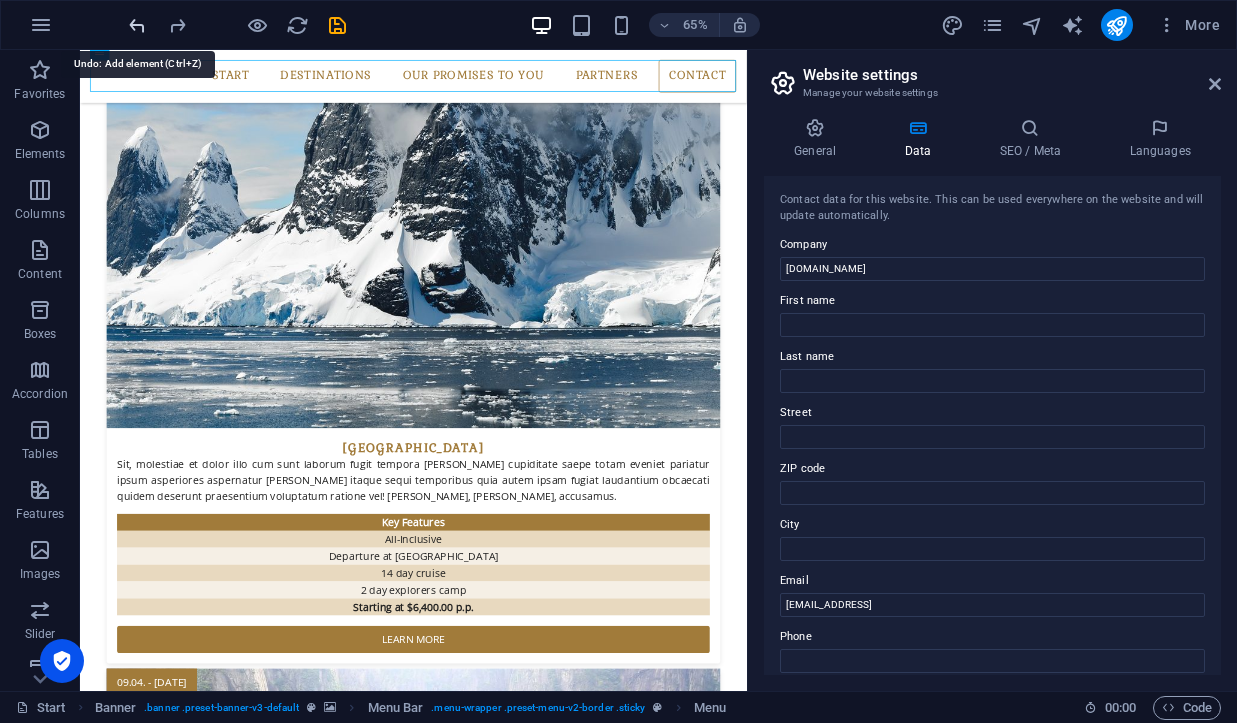 click at bounding box center [137, 25] 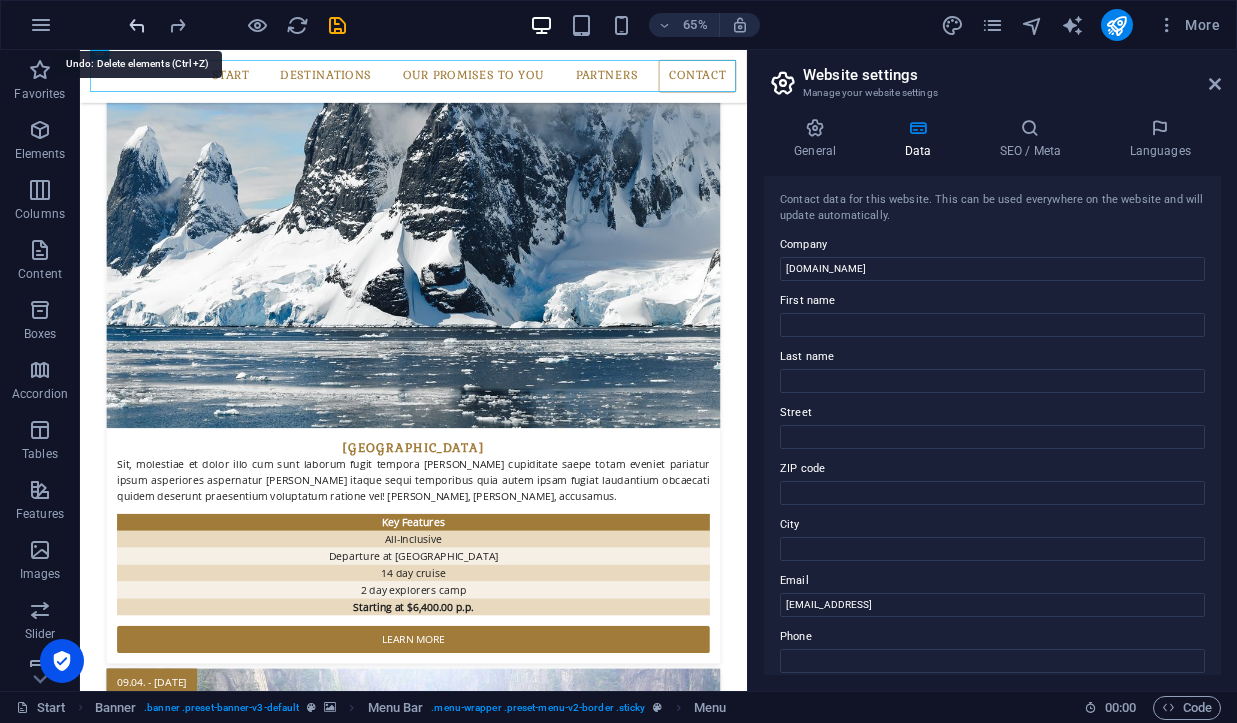 click at bounding box center (137, 25) 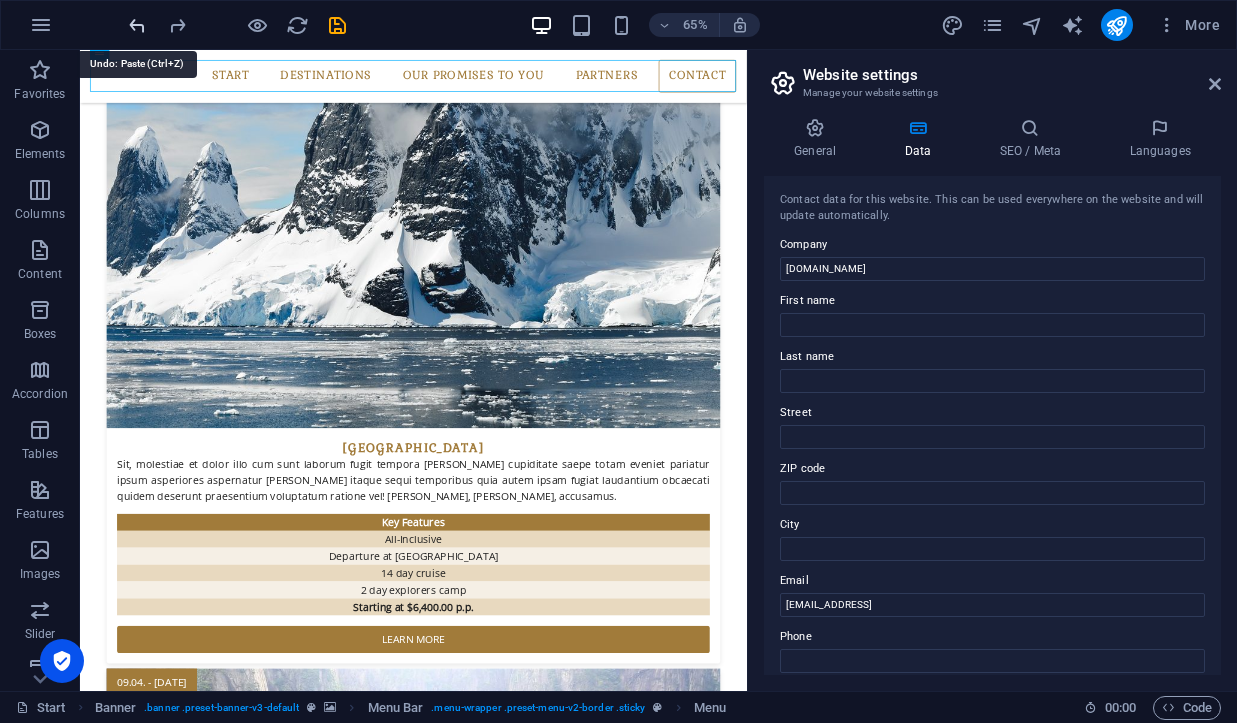 scroll, scrollTop: 3758, scrollLeft: 0, axis: vertical 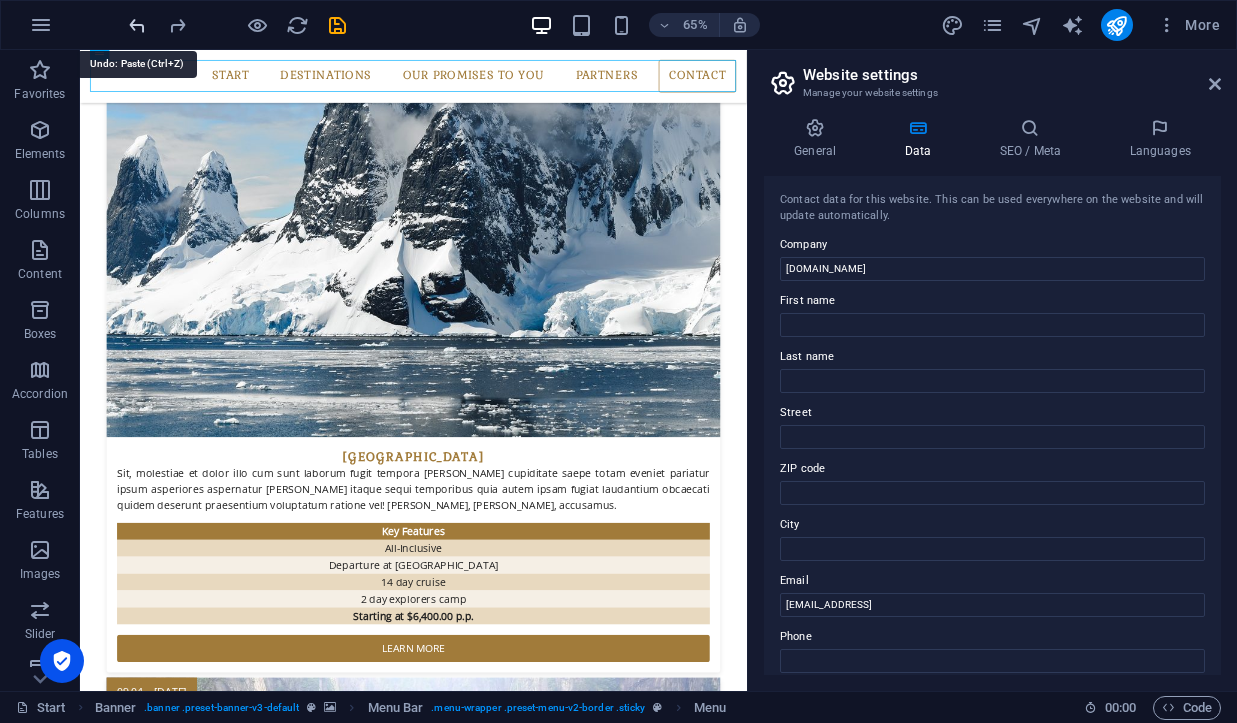 click at bounding box center (137, 25) 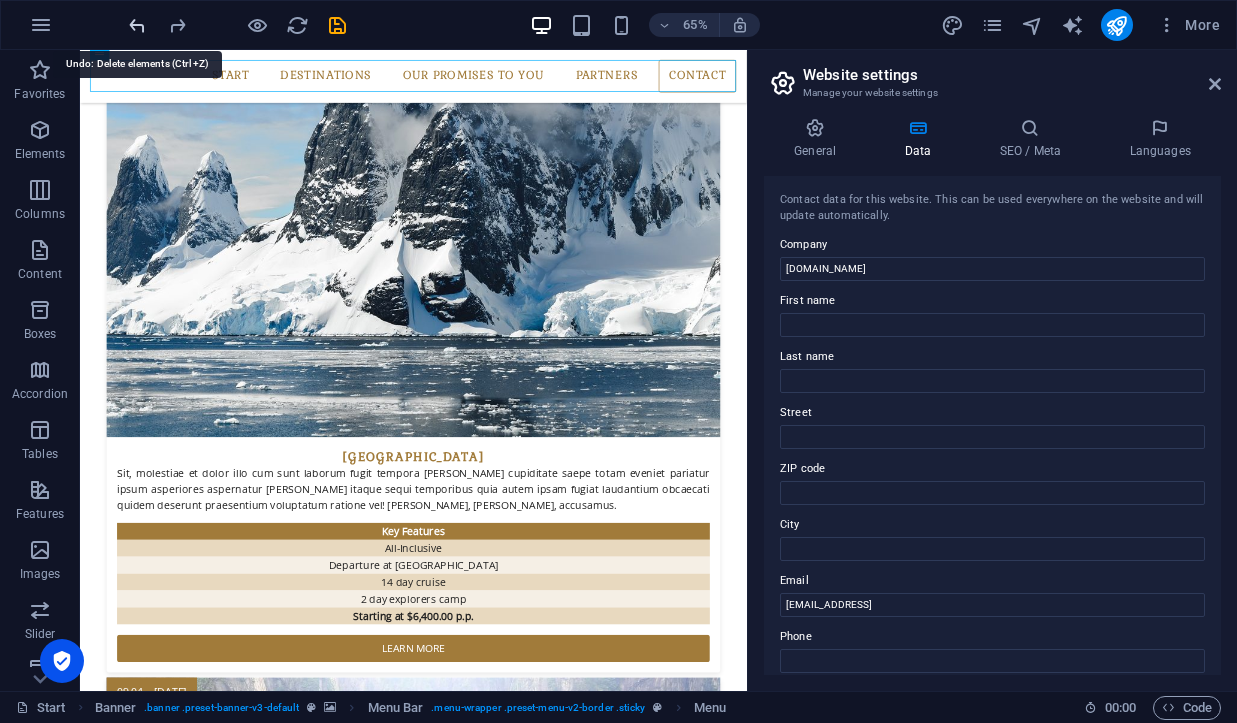 click at bounding box center [137, 25] 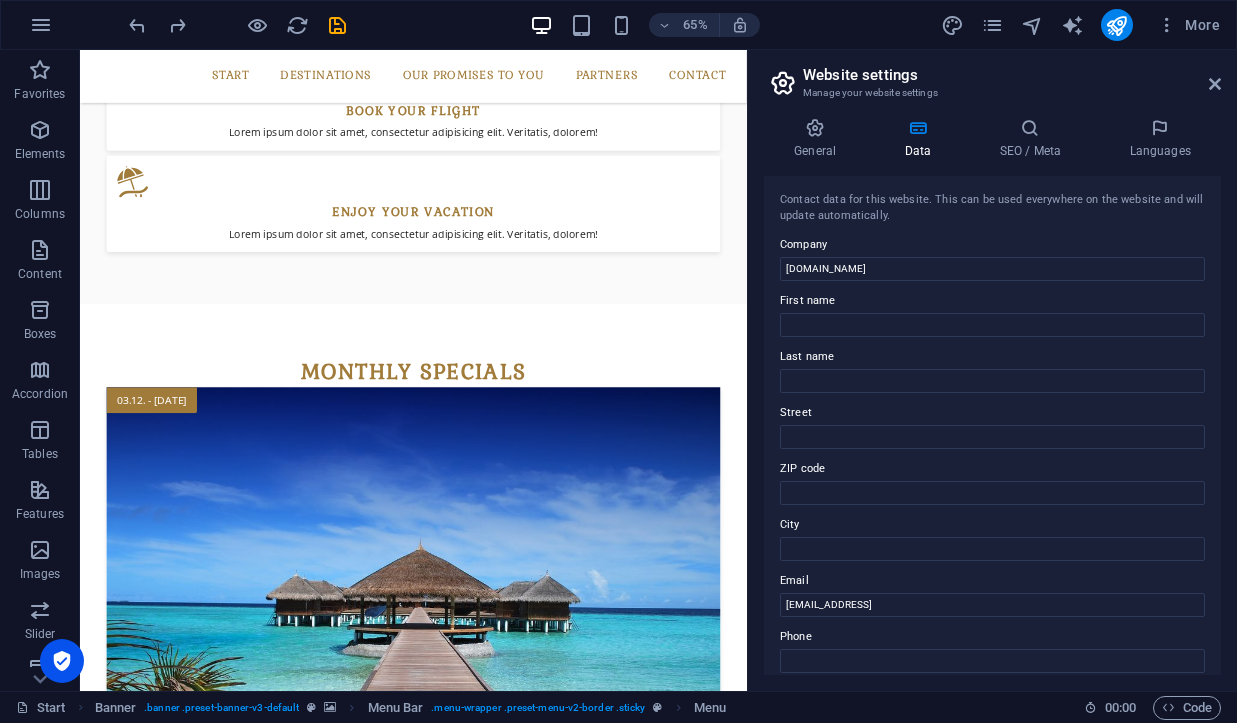 scroll, scrollTop: 2079, scrollLeft: 0, axis: vertical 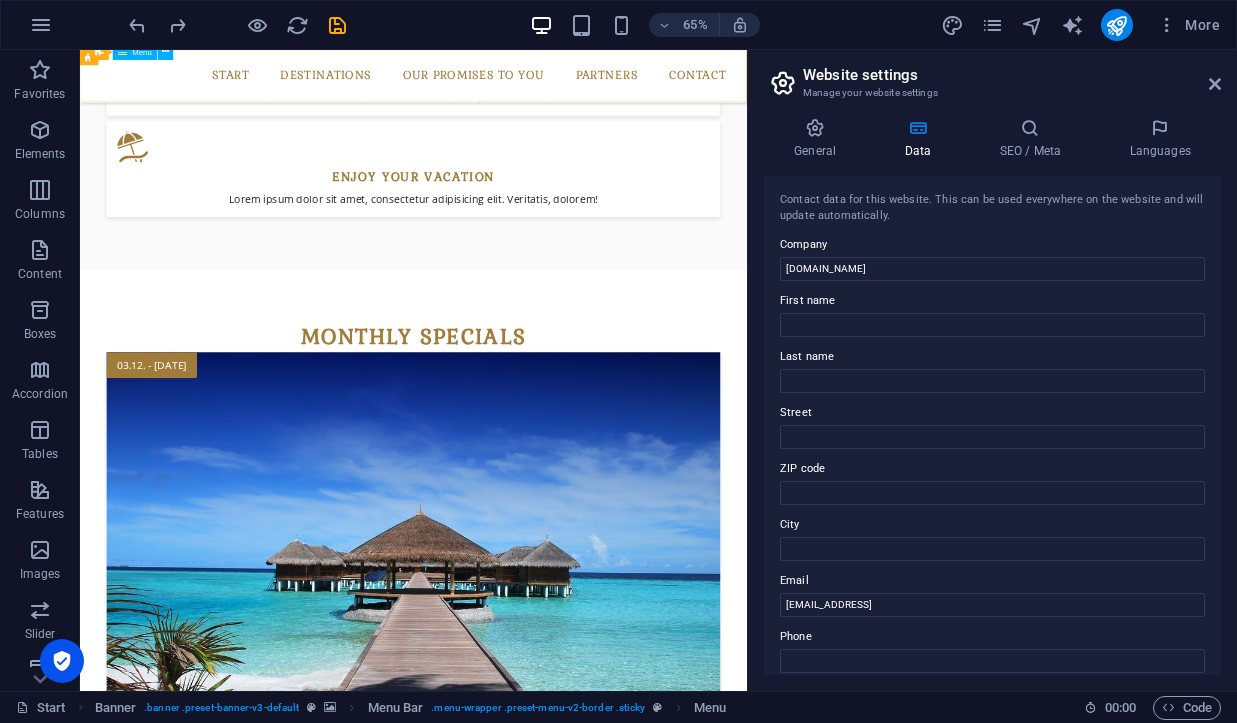 click on "Start Destinations Monthly Specials All Destinations Our promises to you Partners Contact" at bounding box center (593, 91) 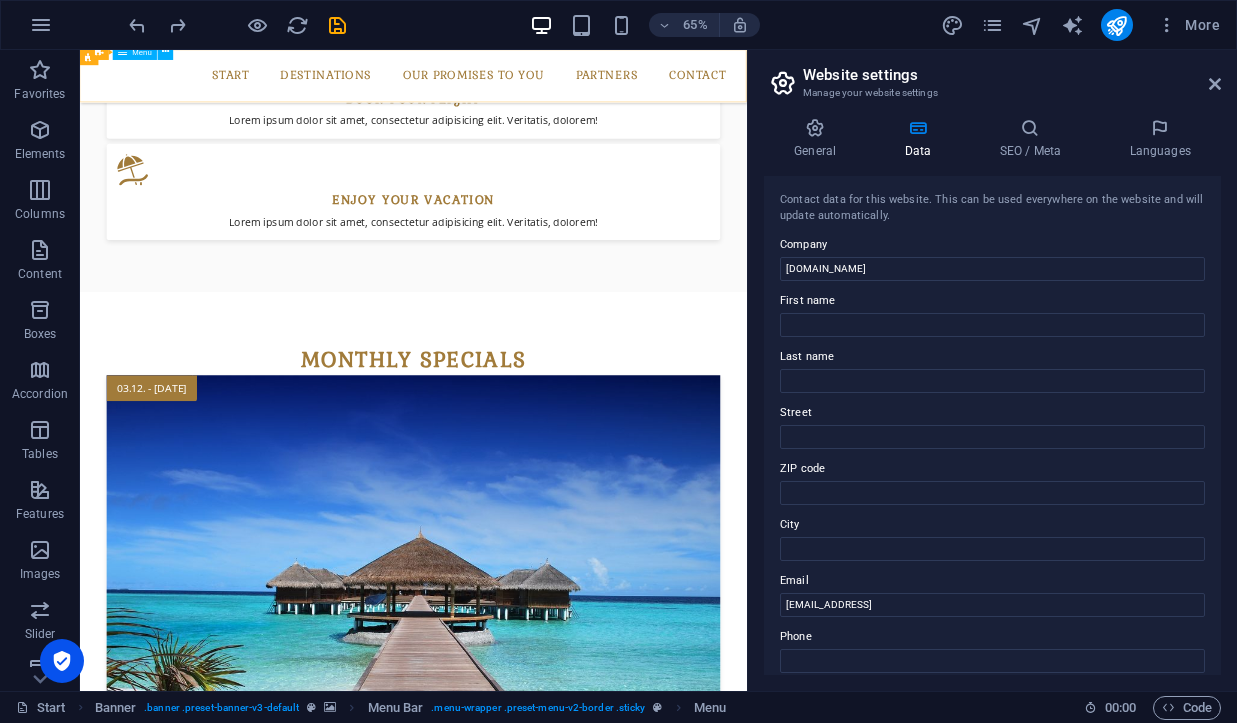 scroll, scrollTop: 2023, scrollLeft: 0, axis: vertical 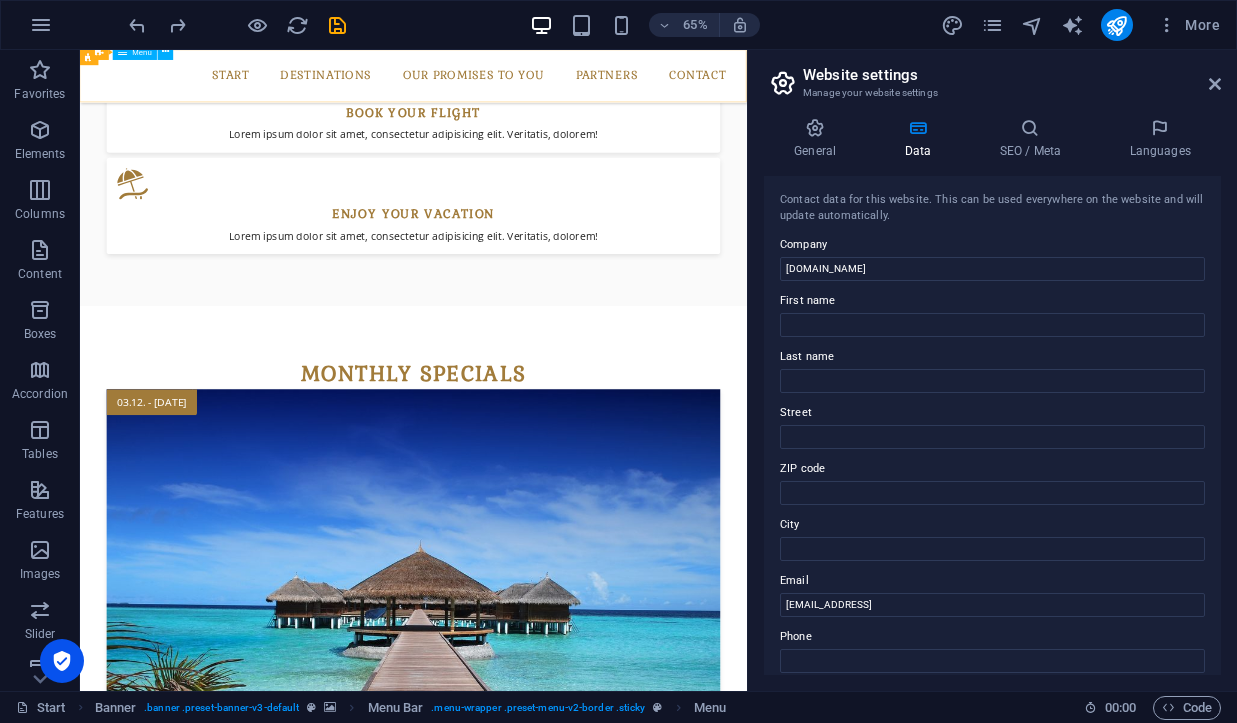 drag, startPoint x: 317, startPoint y: 85, endPoint x: 894, endPoint y: 238, distance: 596.94055 